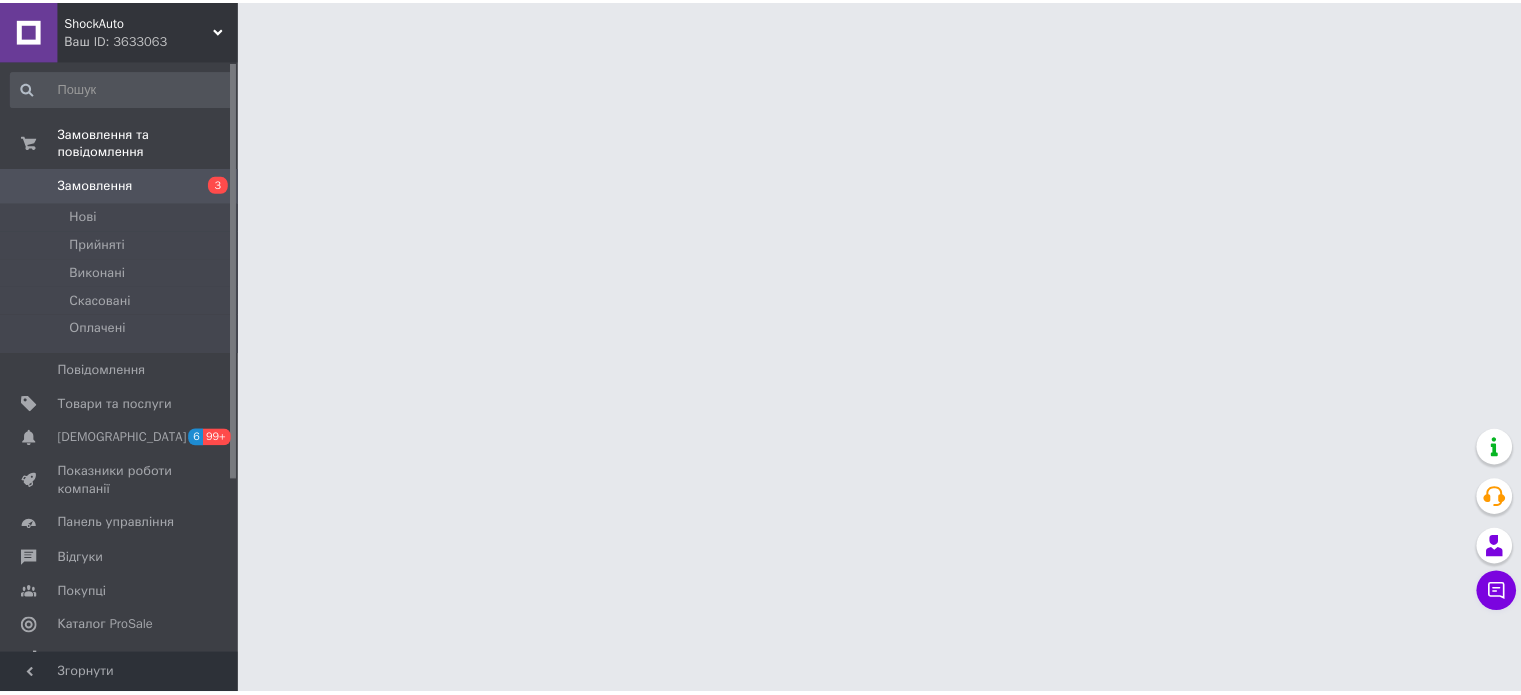 scroll, scrollTop: 0, scrollLeft: 0, axis: both 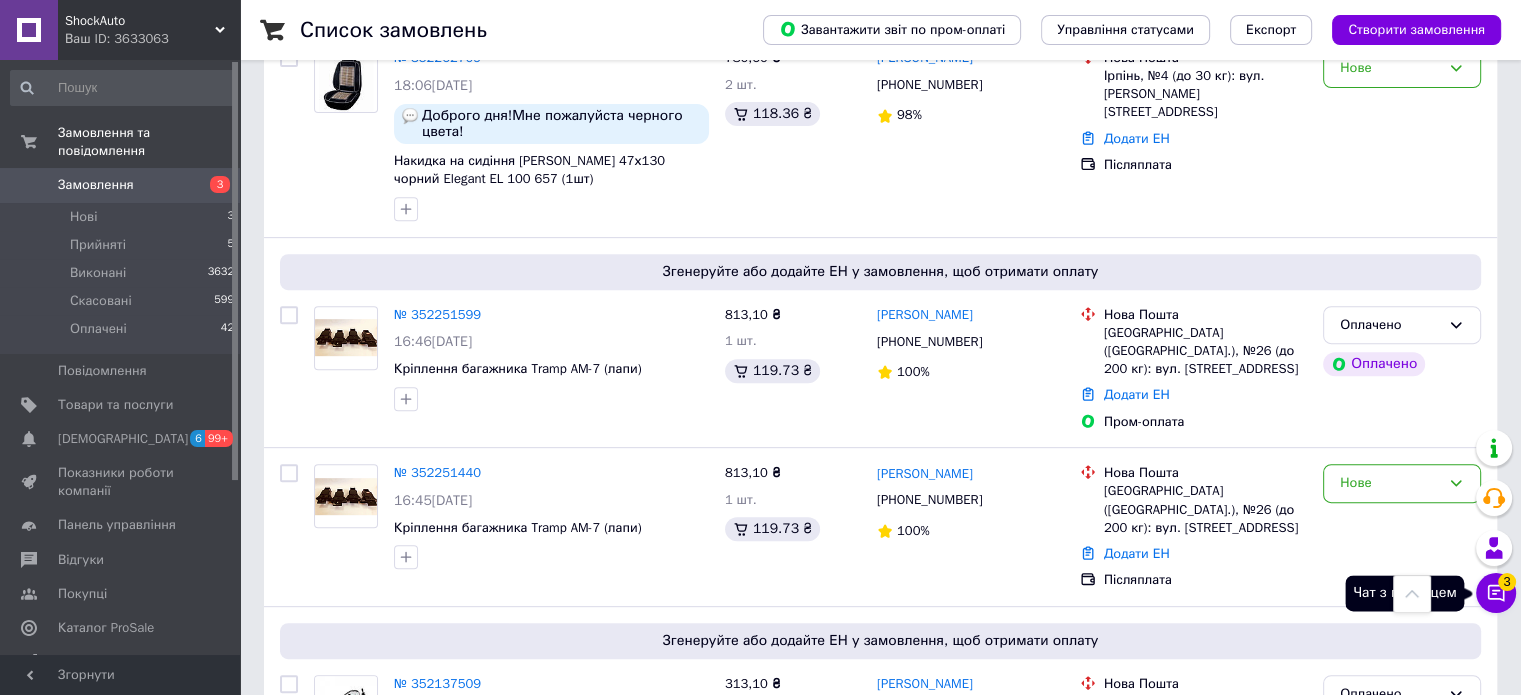 click 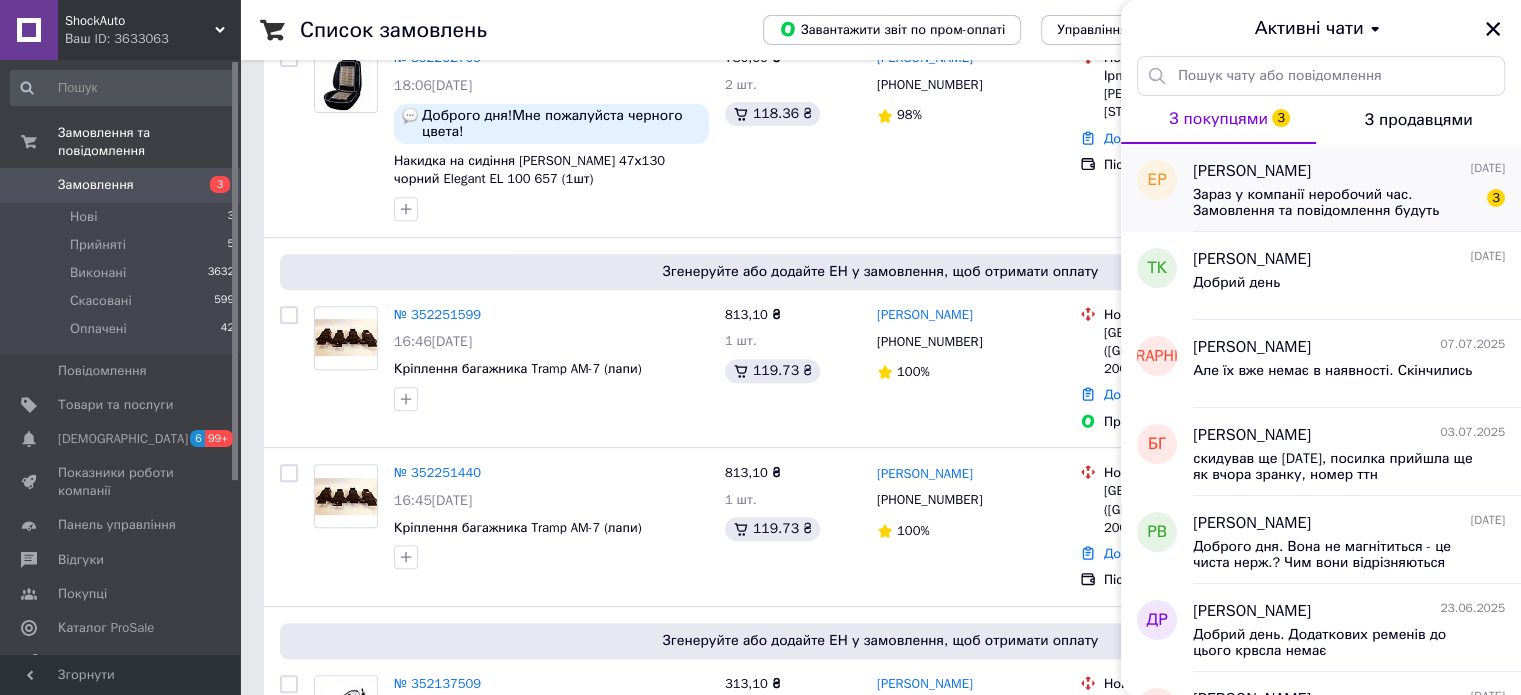 click on "Зараз у компанії неробочий час. Замовлення та повідомлення будуть оброблені з 10:00 найближчого робочого дня (14.07)" at bounding box center (1335, 203) 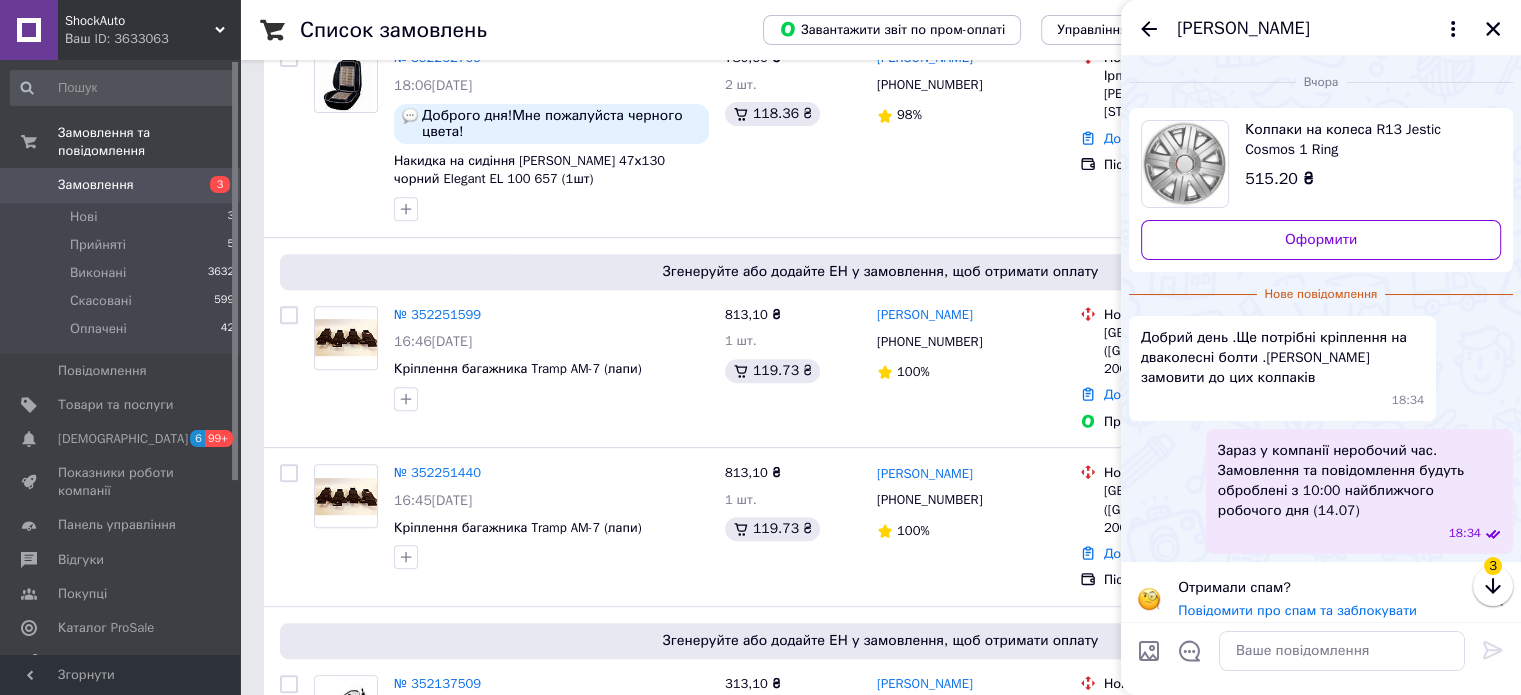 scroll, scrollTop: 13, scrollLeft: 0, axis: vertical 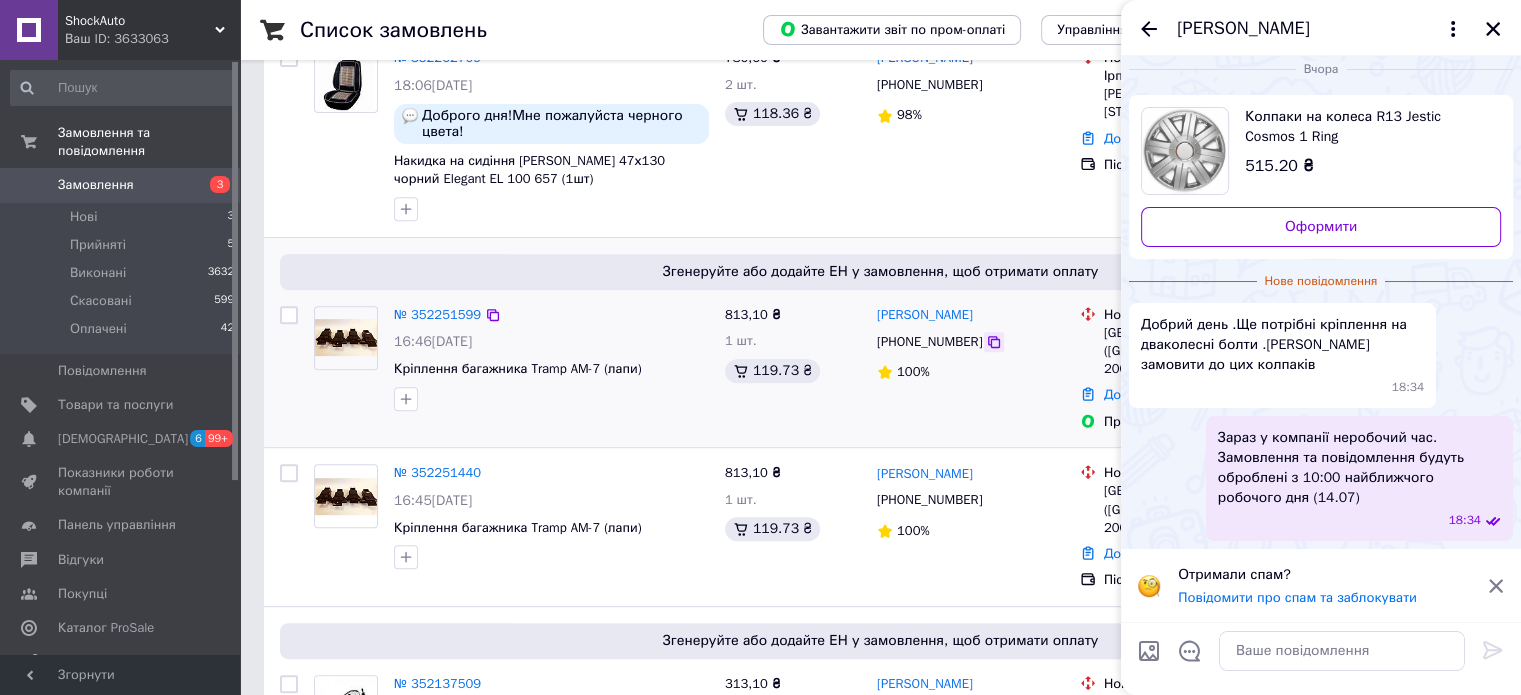 click 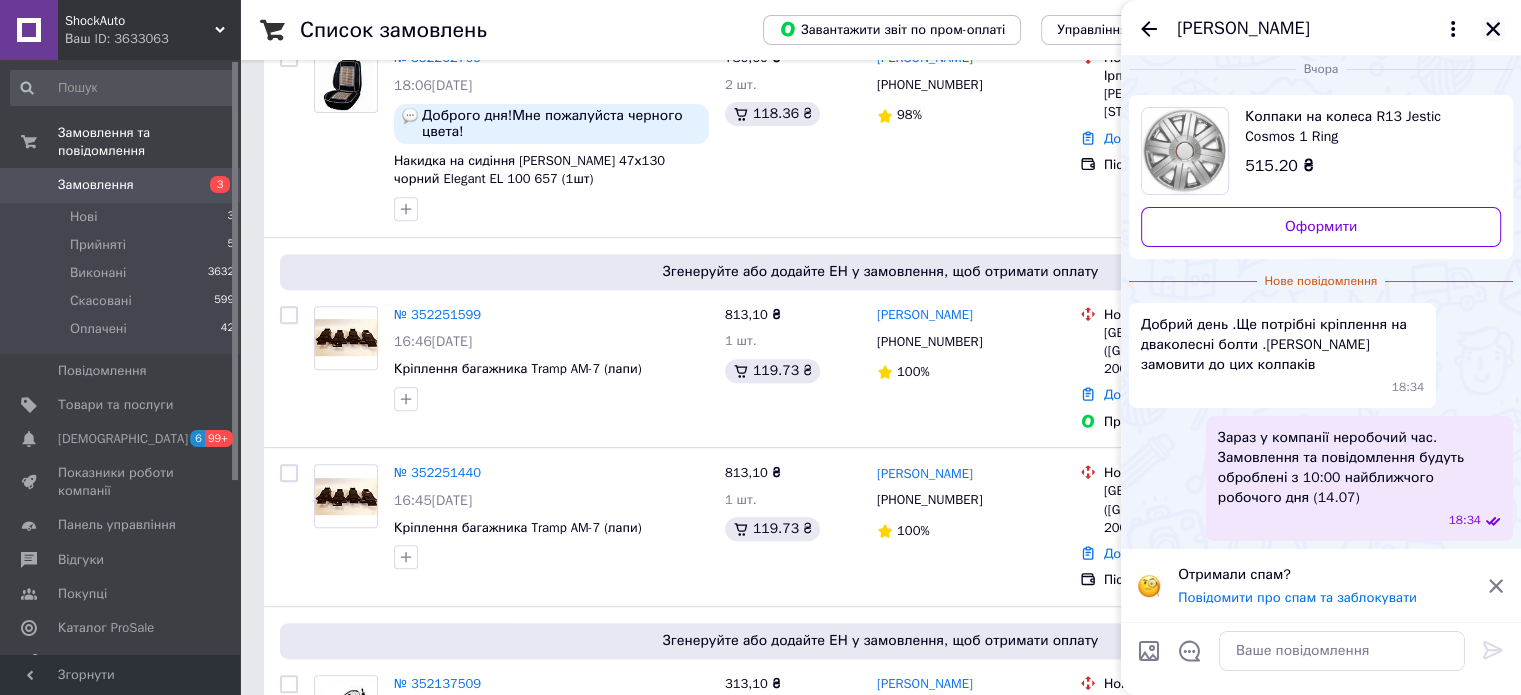 click 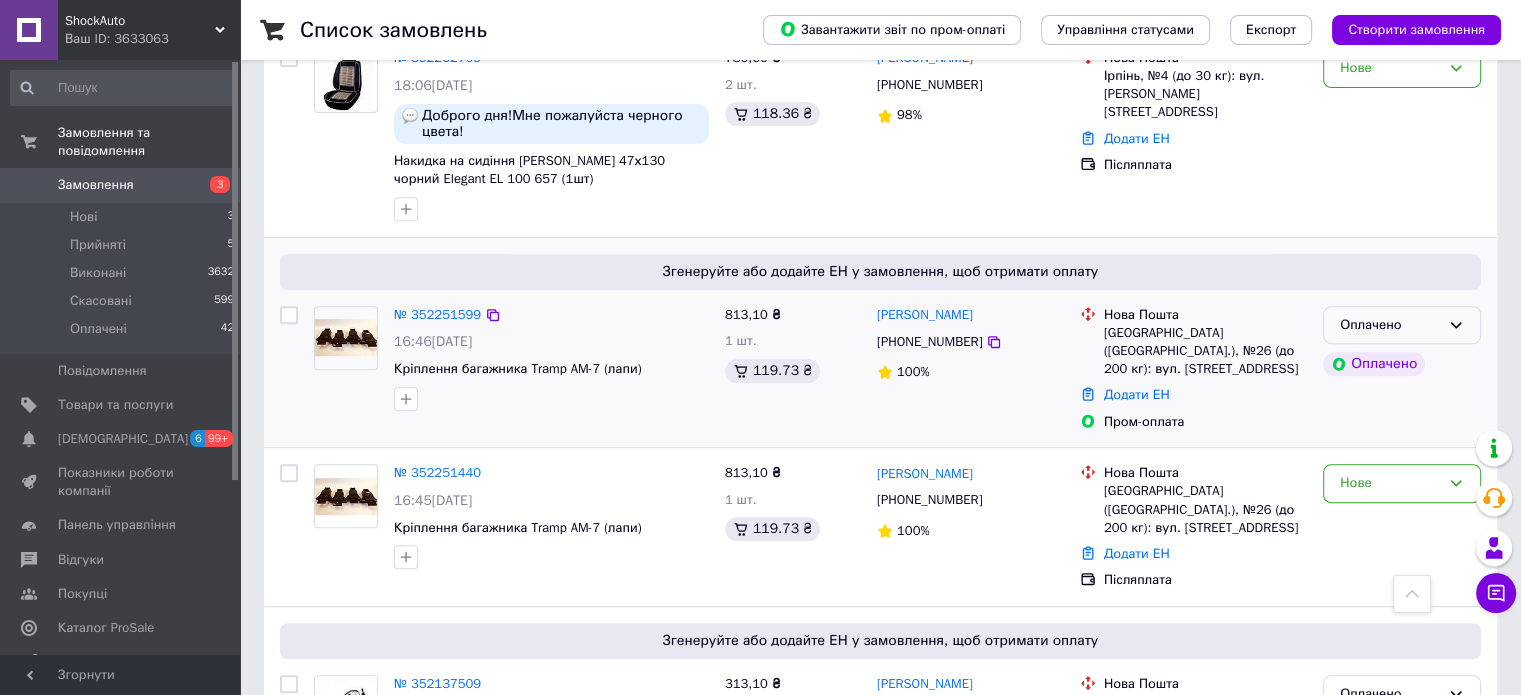 click on "Оплачено" at bounding box center [1390, 325] 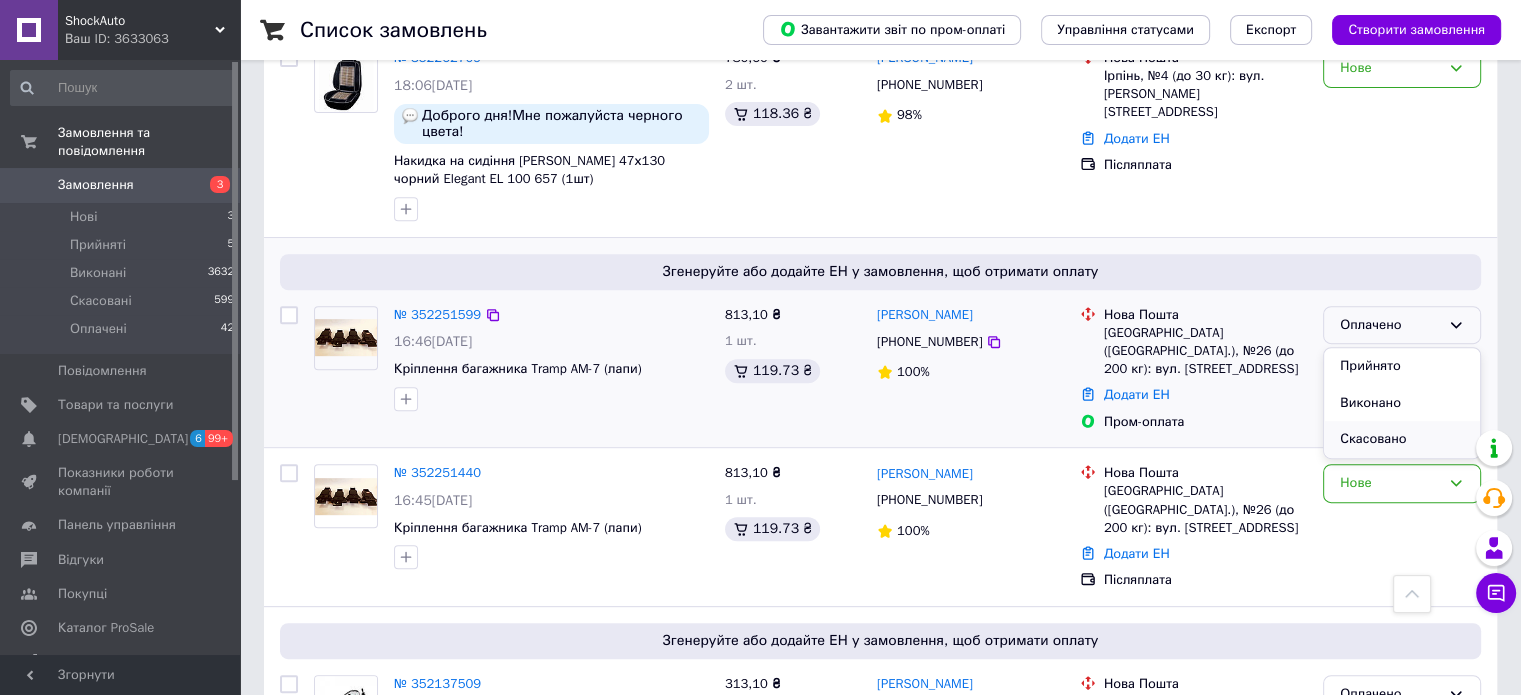 click on "Скасовано" at bounding box center (1402, 439) 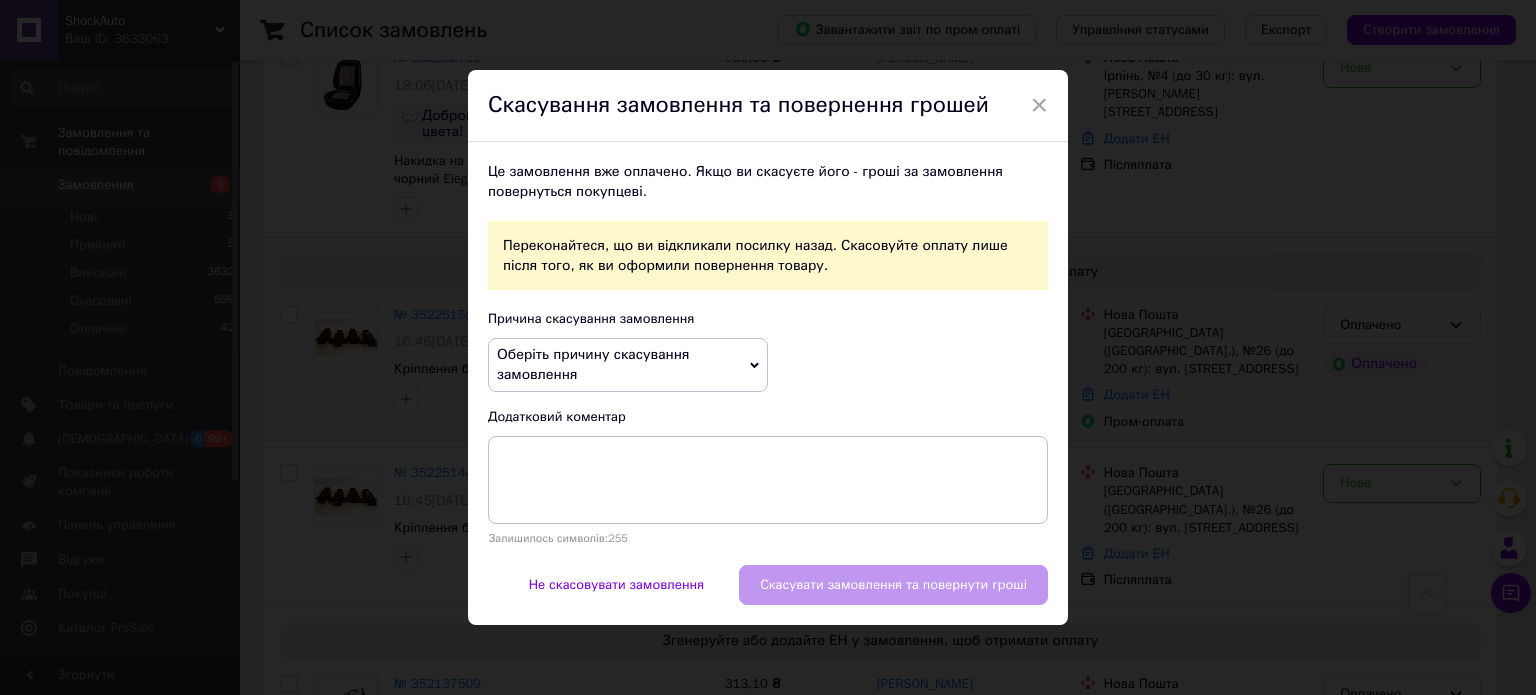 click on "Оберіть причину скасування замовлення" at bounding box center (628, 364) 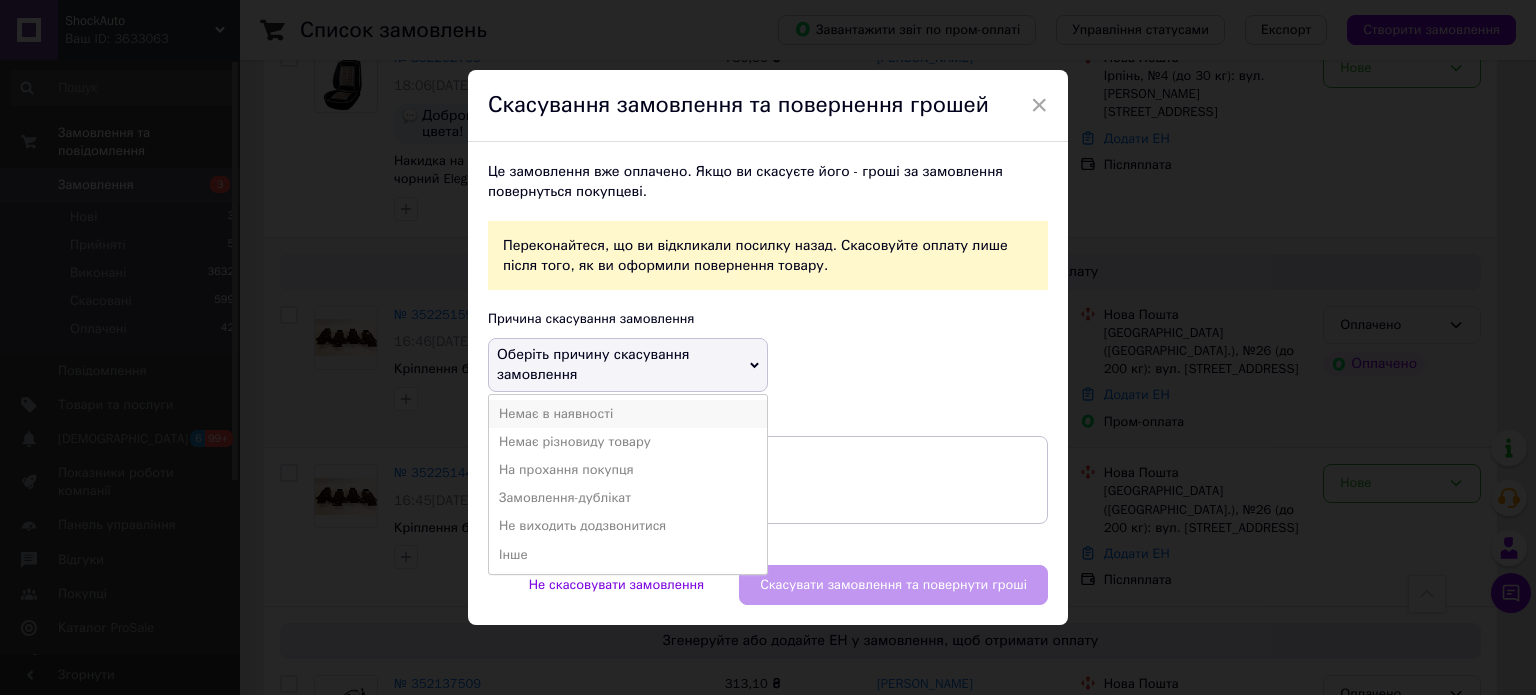 click on "Немає в наявності" at bounding box center [628, 414] 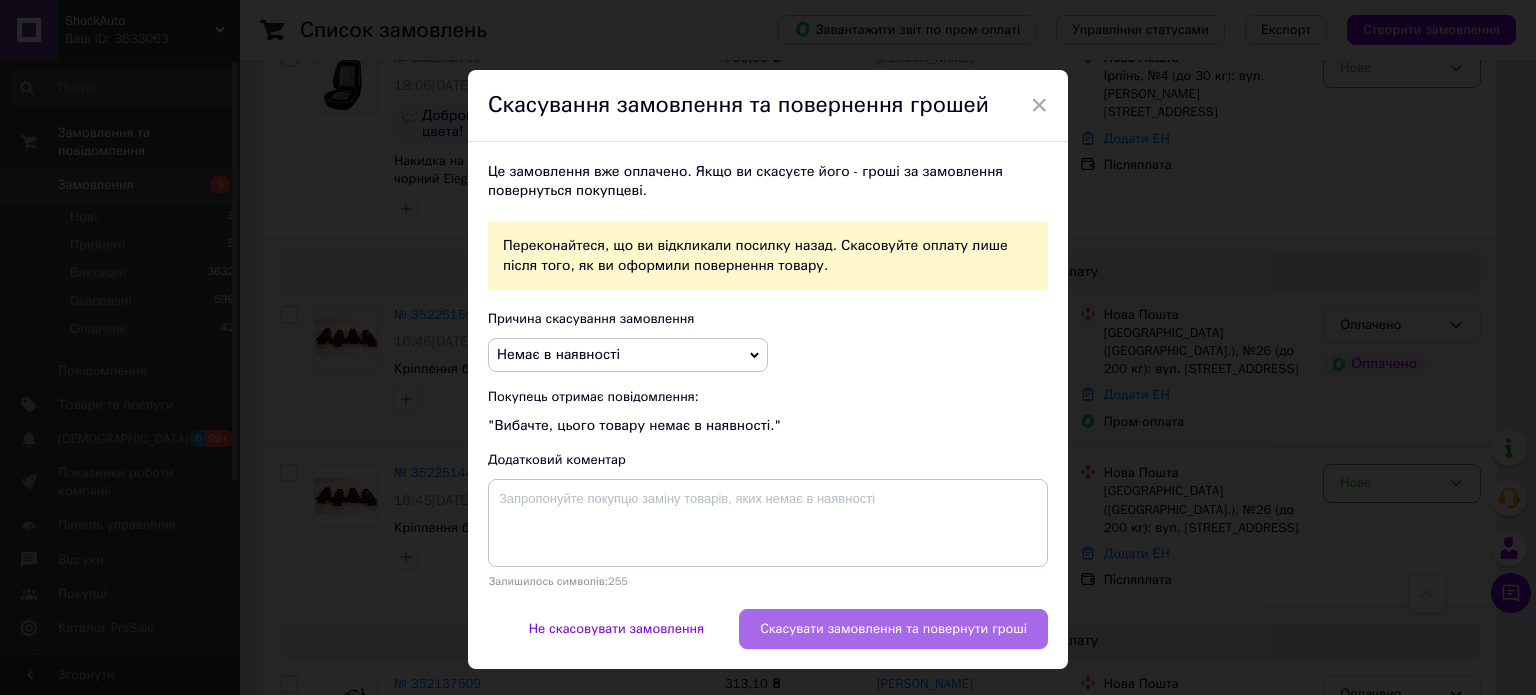 click on "Скасувати замовлення та повернути гроші" at bounding box center [893, 629] 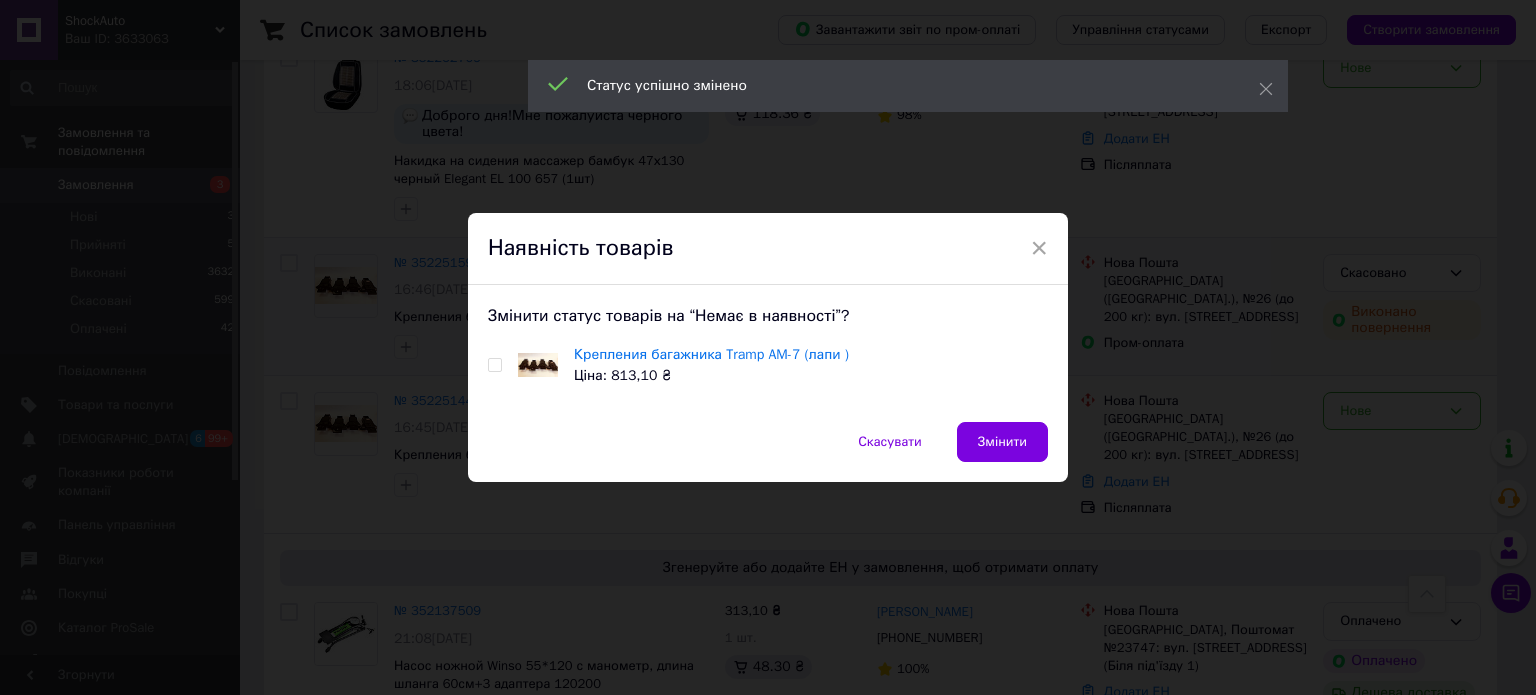 click at bounding box center (494, 365) 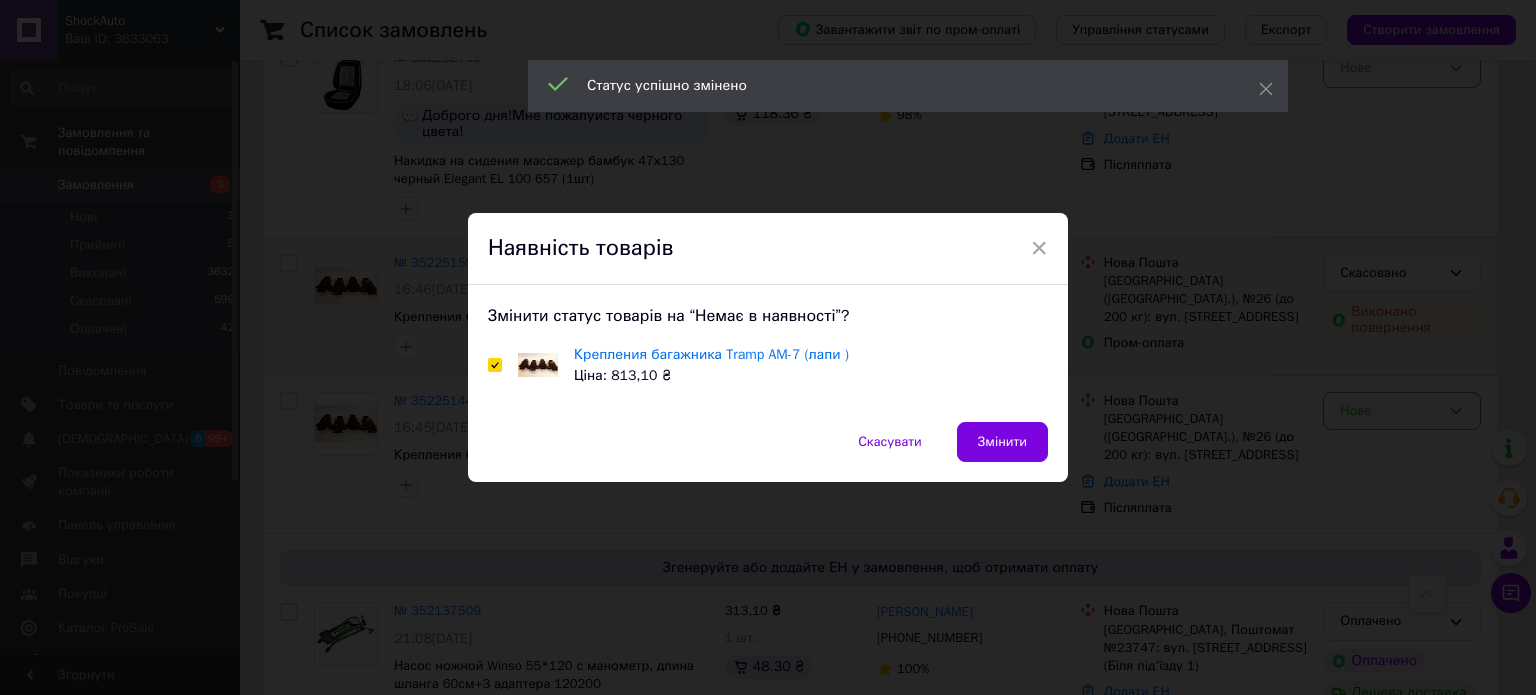 checkbox on "true" 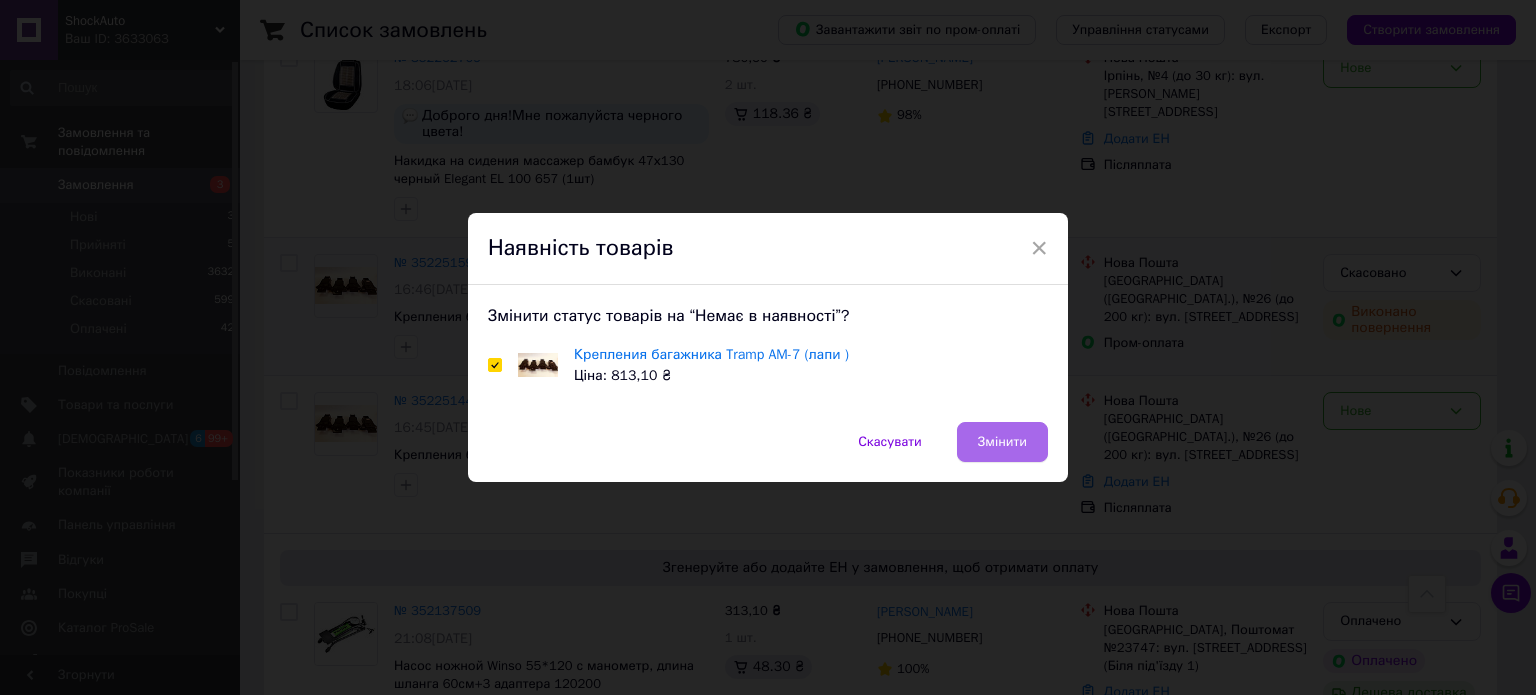 click on "Змінити" at bounding box center [1002, 442] 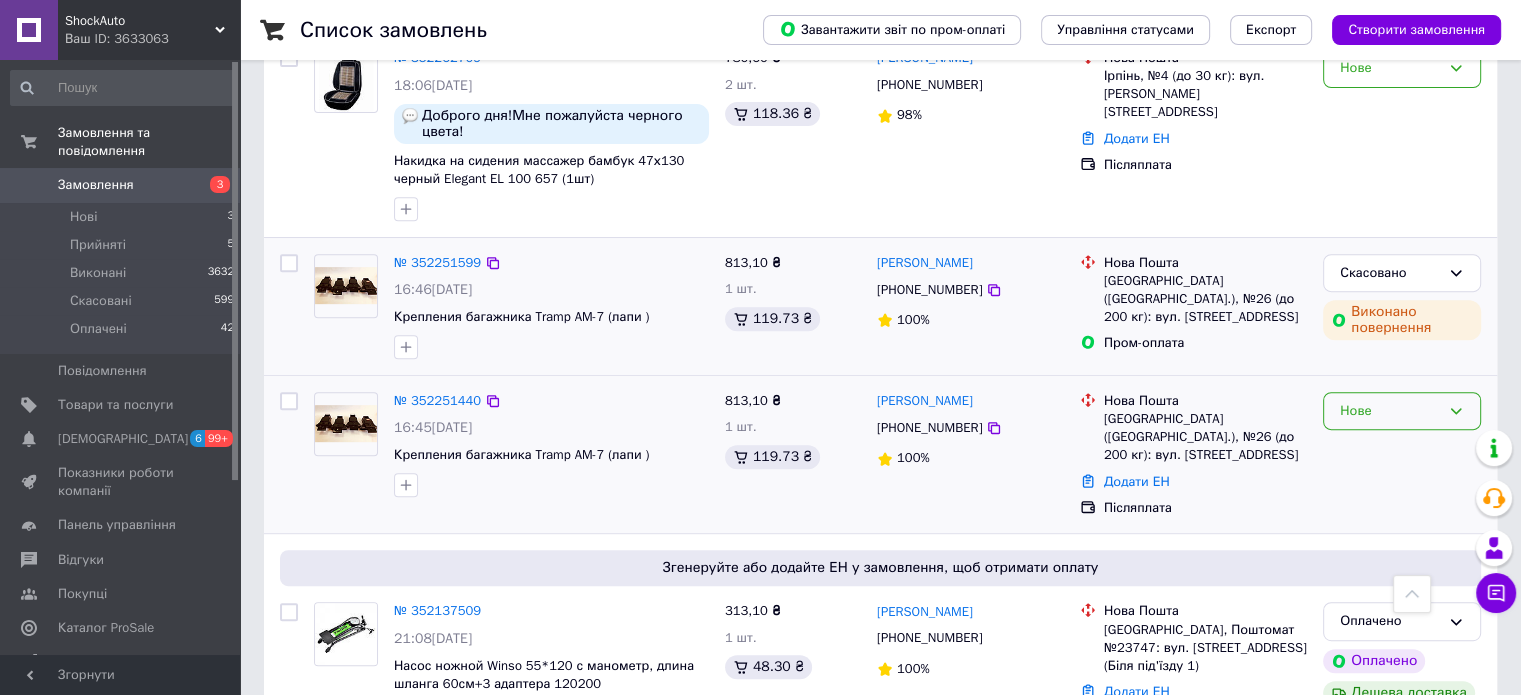 click on "Нове" at bounding box center (1390, 411) 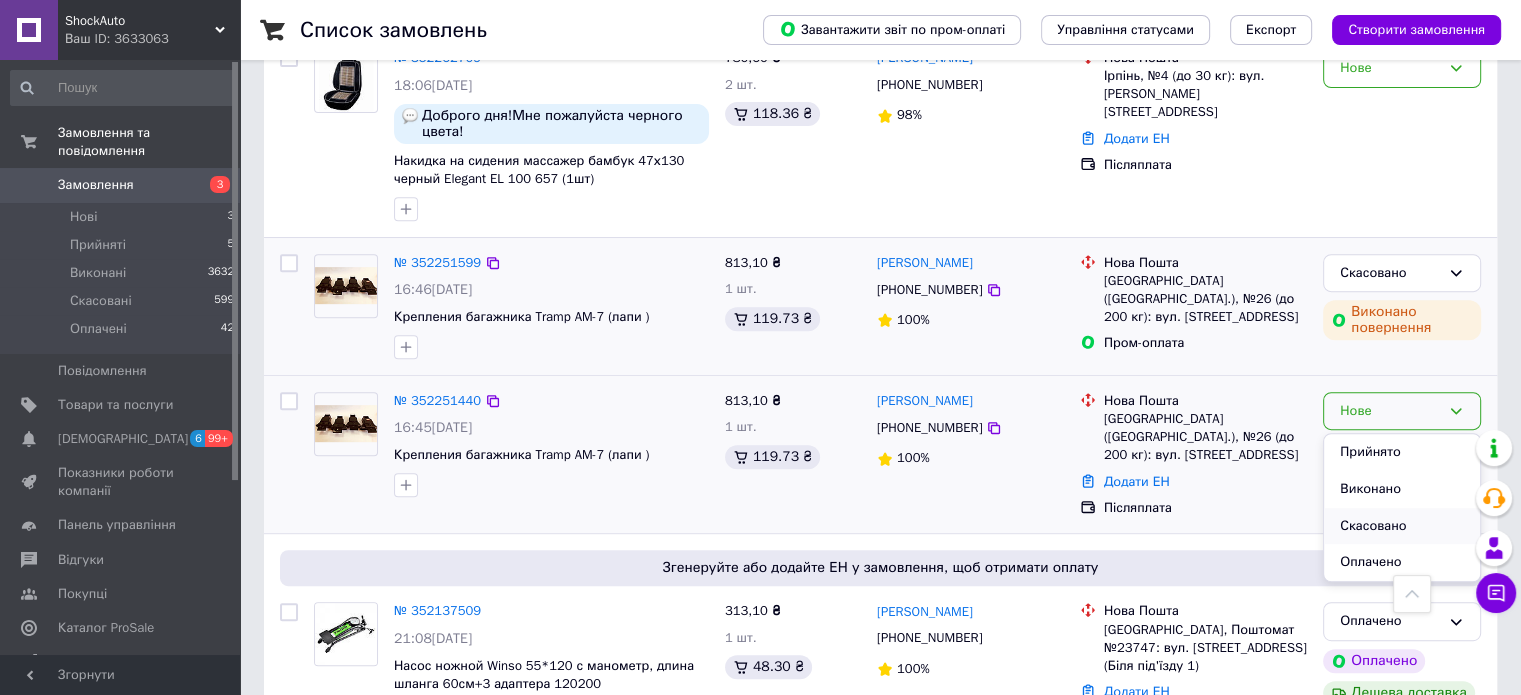 click on "Скасовано" at bounding box center (1402, 526) 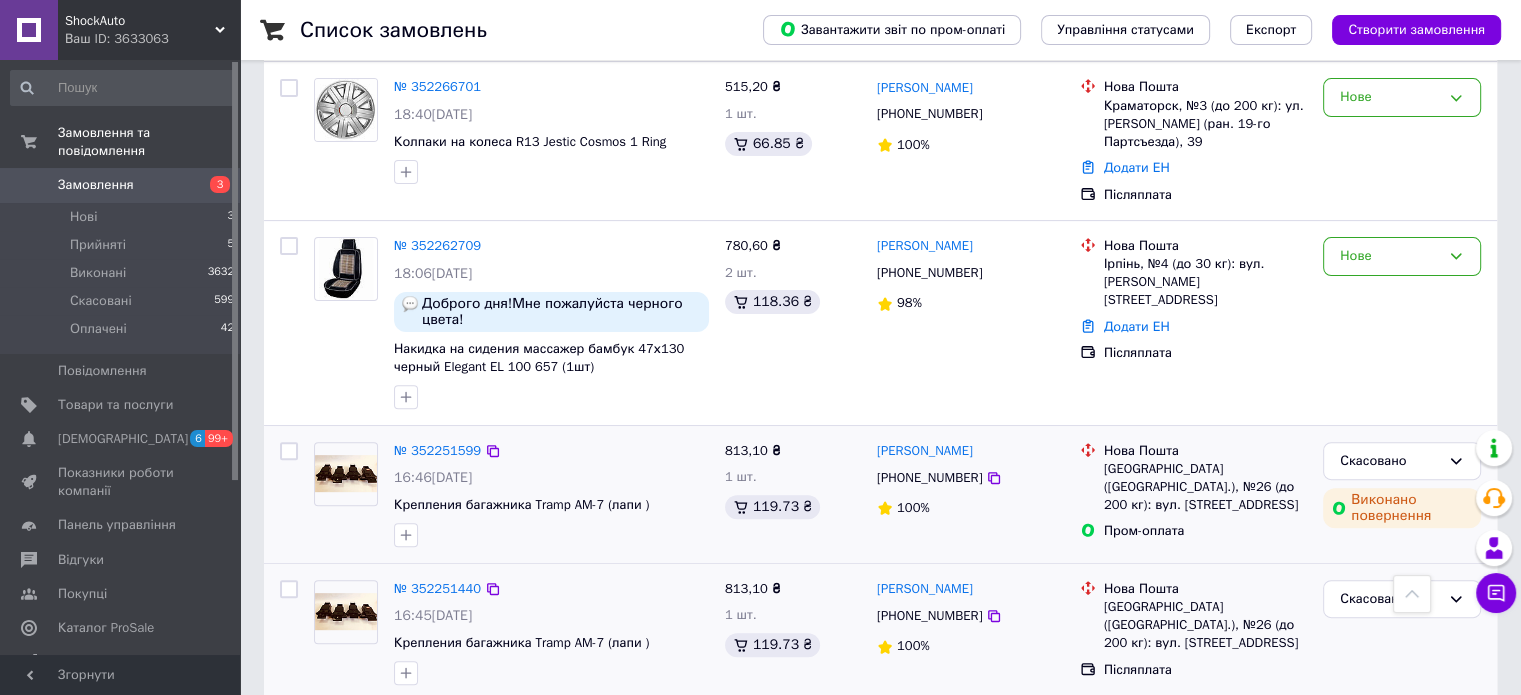 scroll, scrollTop: 561, scrollLeft: 0, axis: vertical 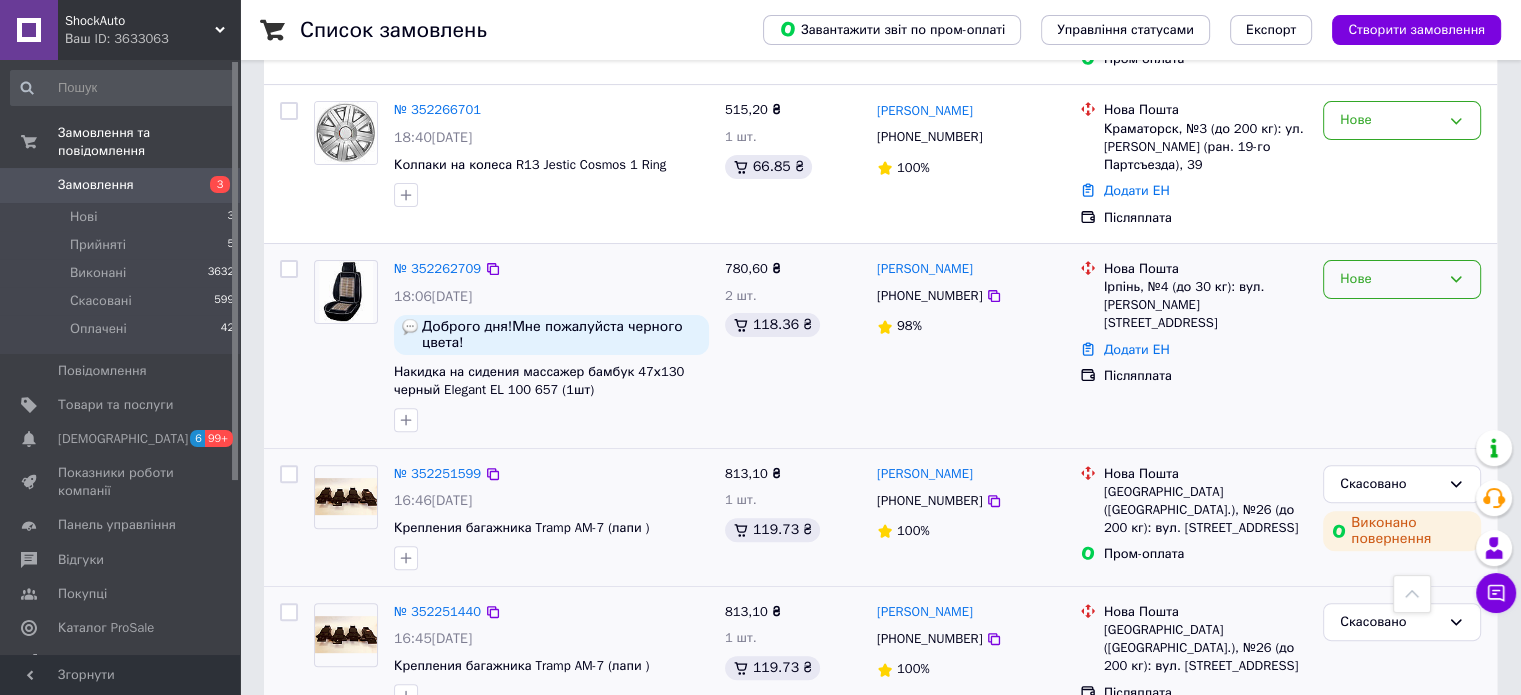 click on "Нове" at bounding box center [1402, 279] 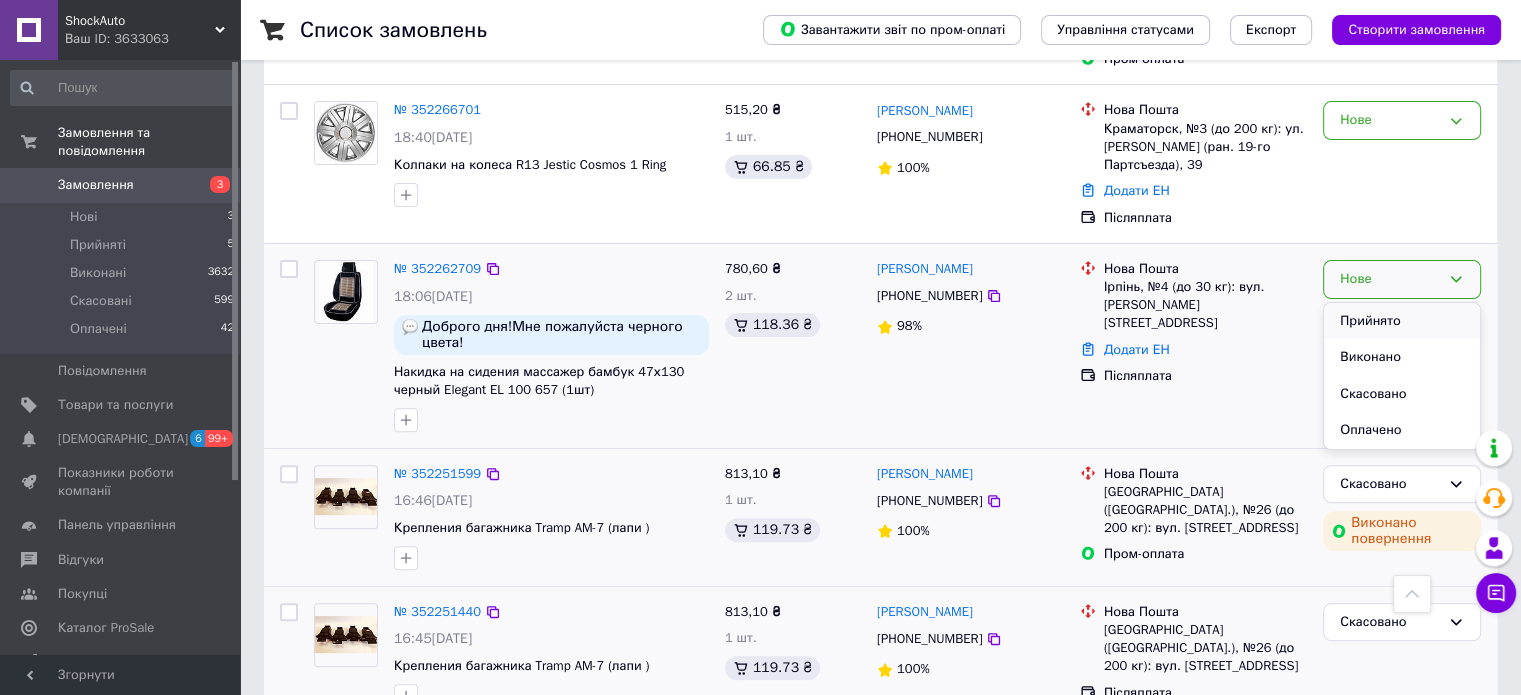 click on "Прийнято" at bounding box center (1402, 321) 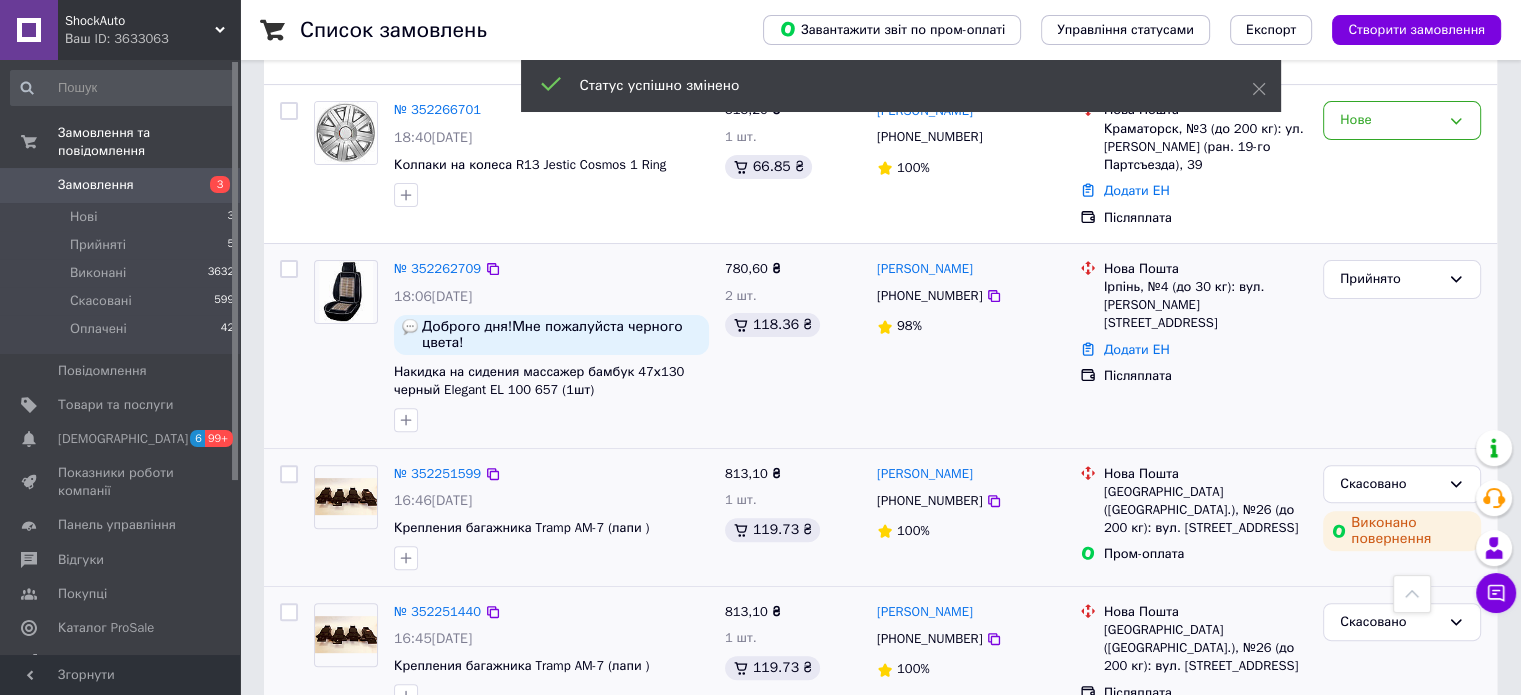 click at bounding box center [345, 292] 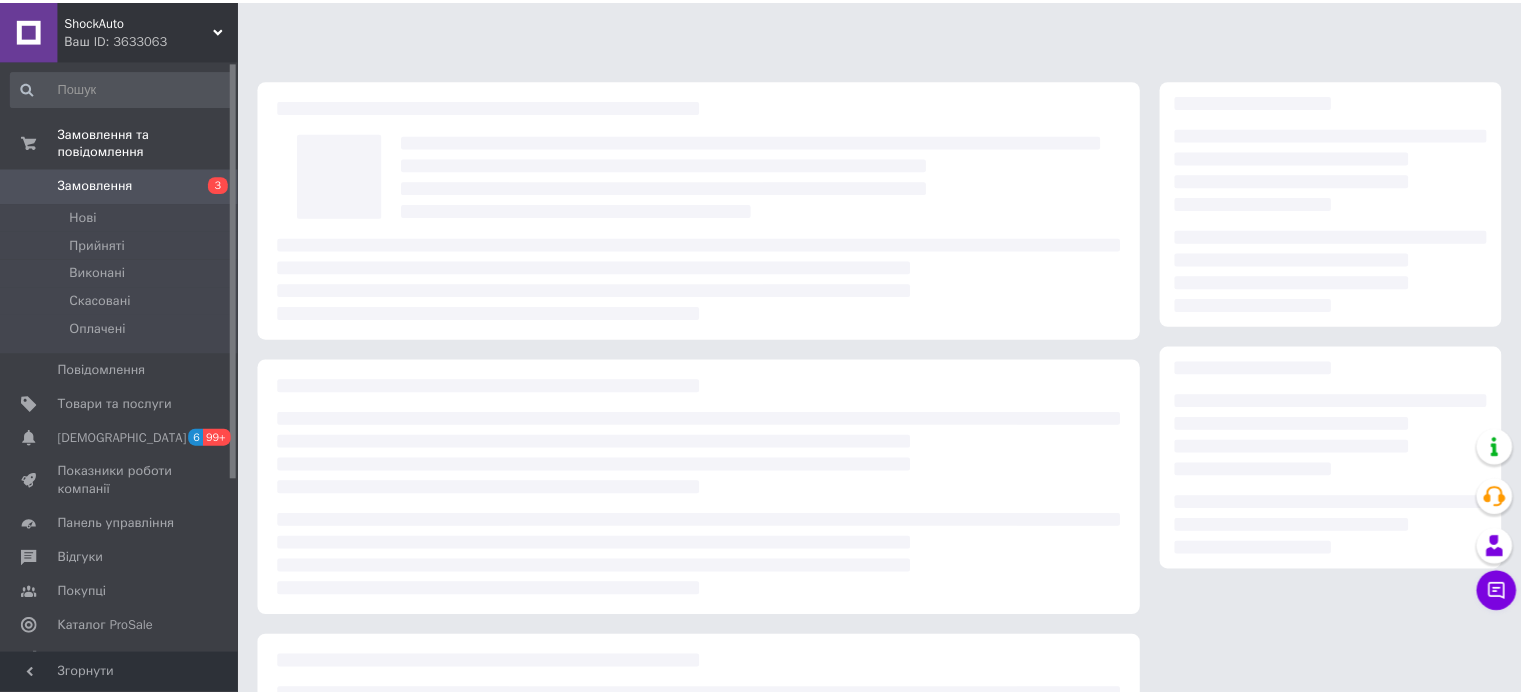 scroll, scrollTop: 0, scrollLeft: 0, axis: both 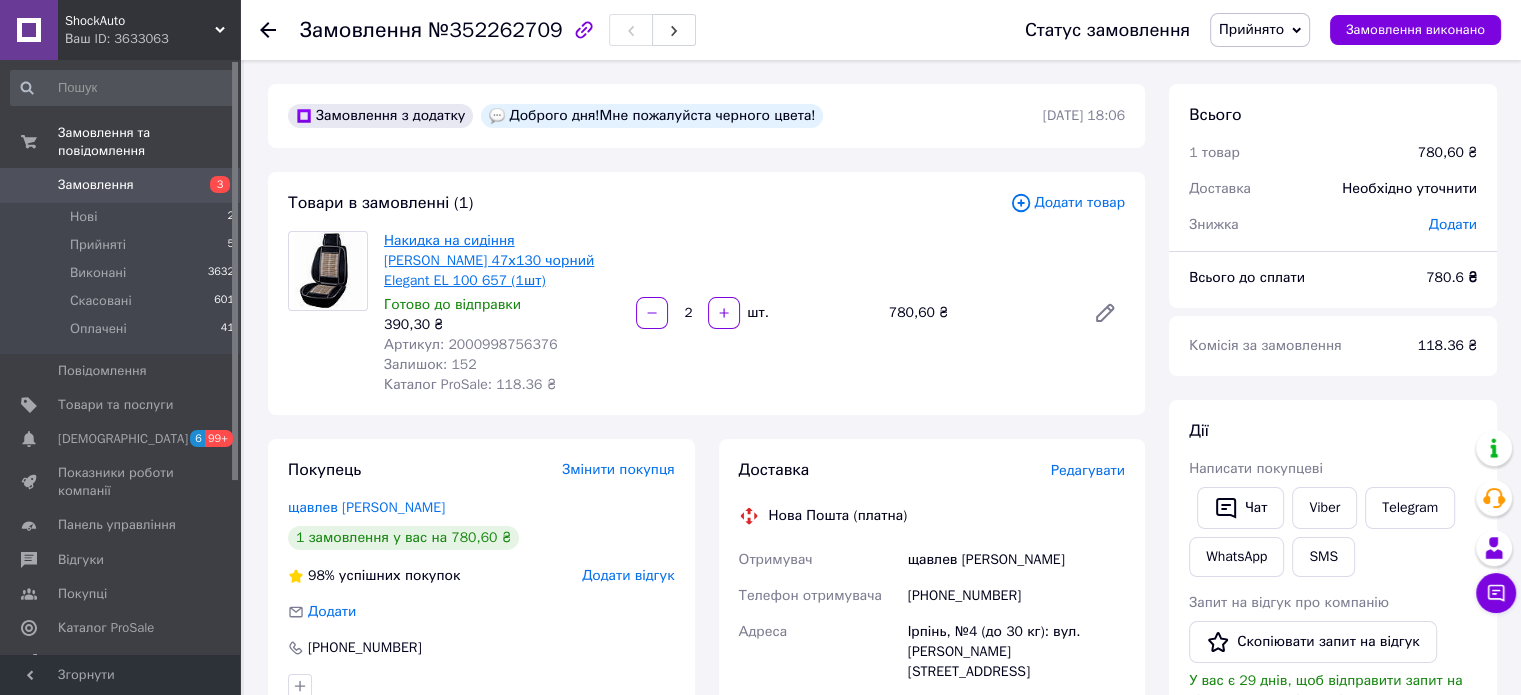 click on "Накидка на сидіння [PERSON_NAME] 47х130 чорний Elegant EL 100 657 (1шт)" at bounding box center (489, 260) 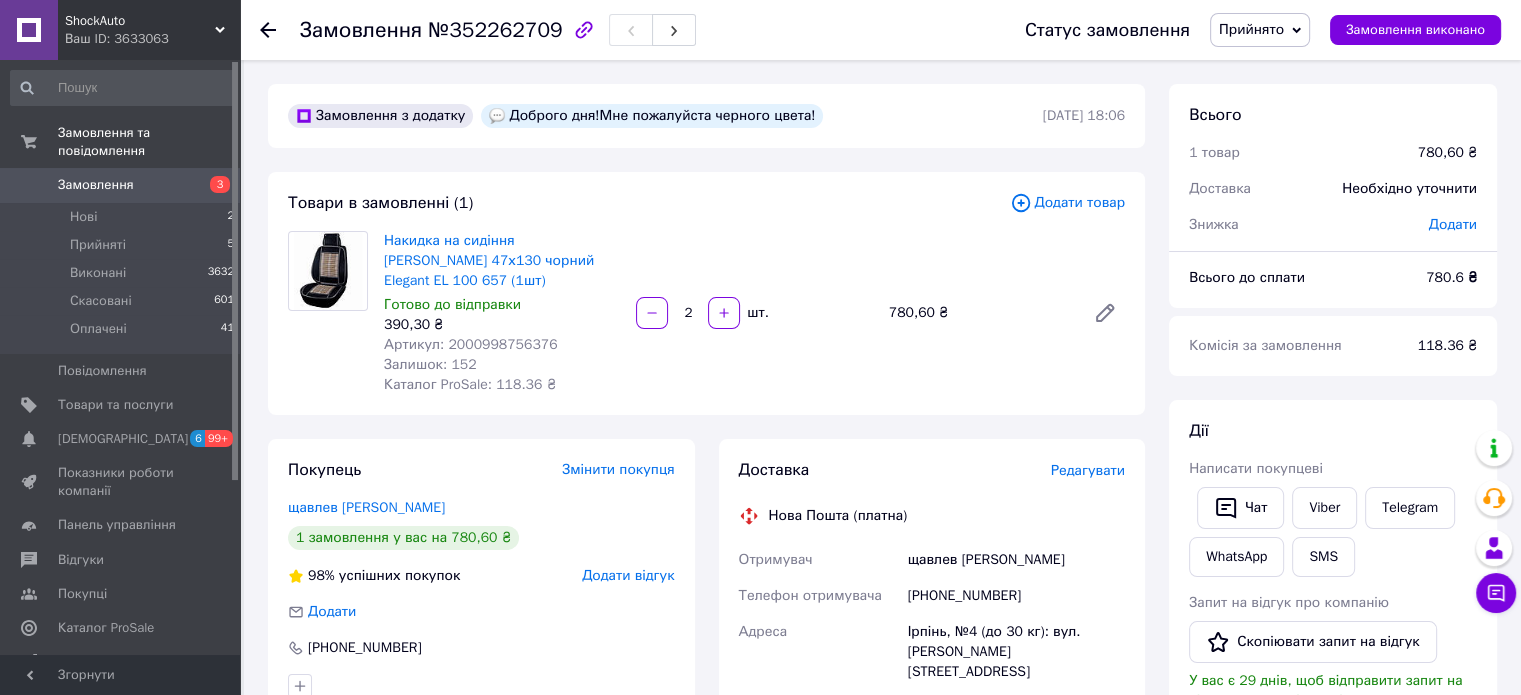 click 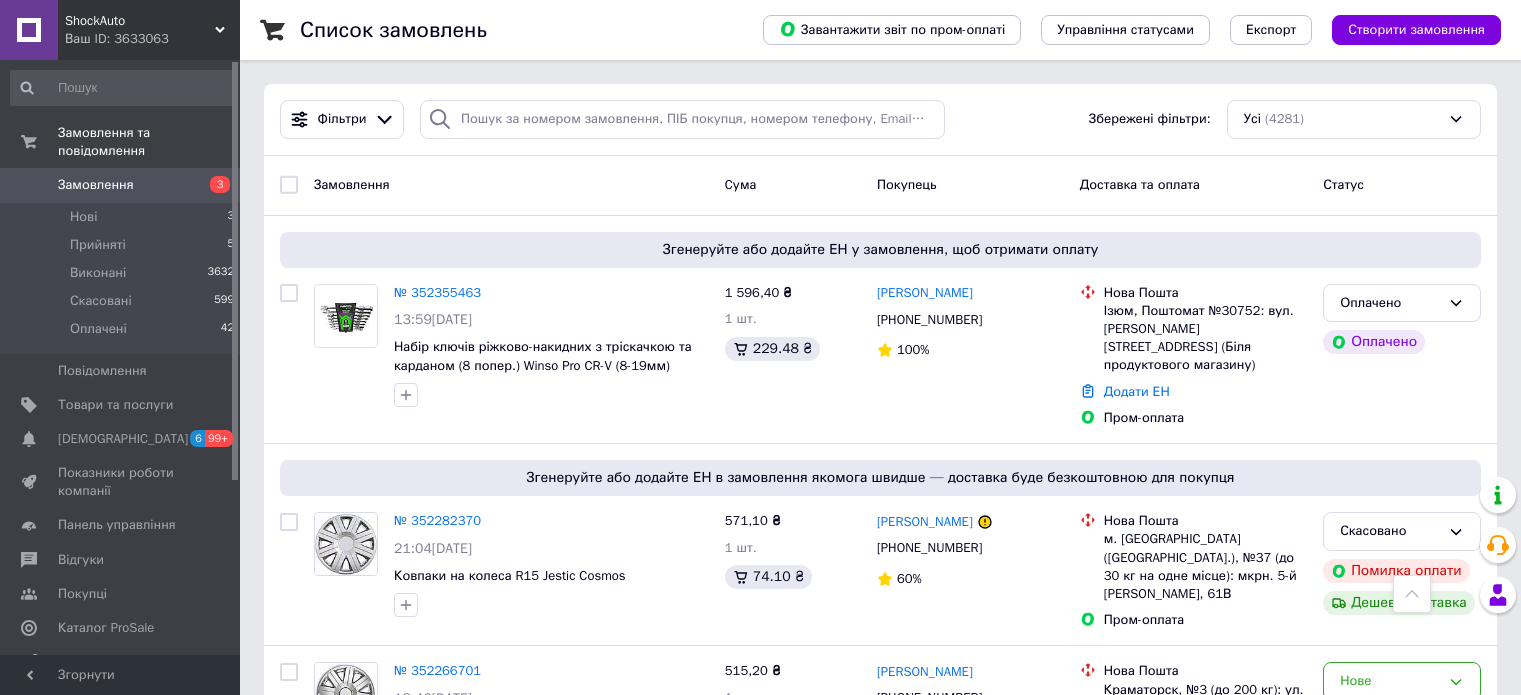 scroll, scrollTop: 561, scrollLeft: 0, axis: vertical 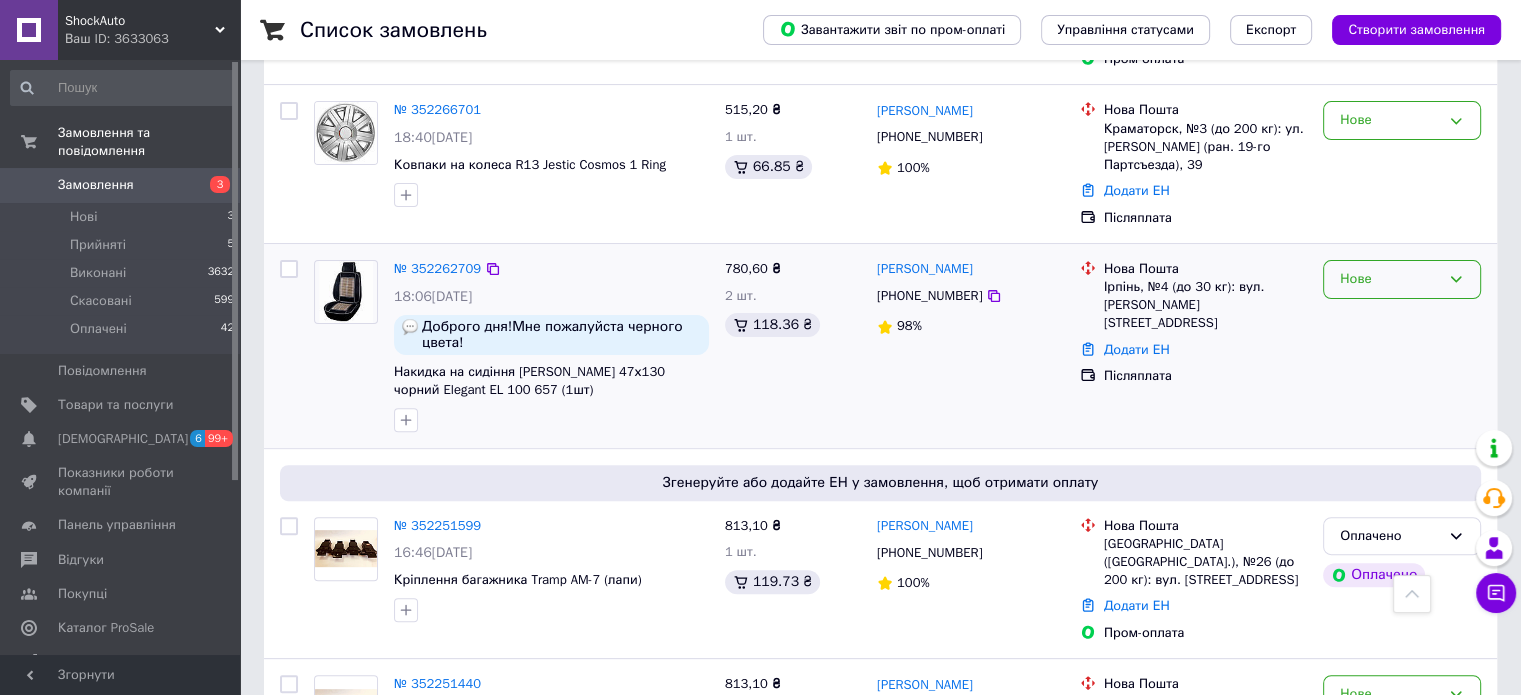 click on "Нове" at bounding box center (1390, 279) 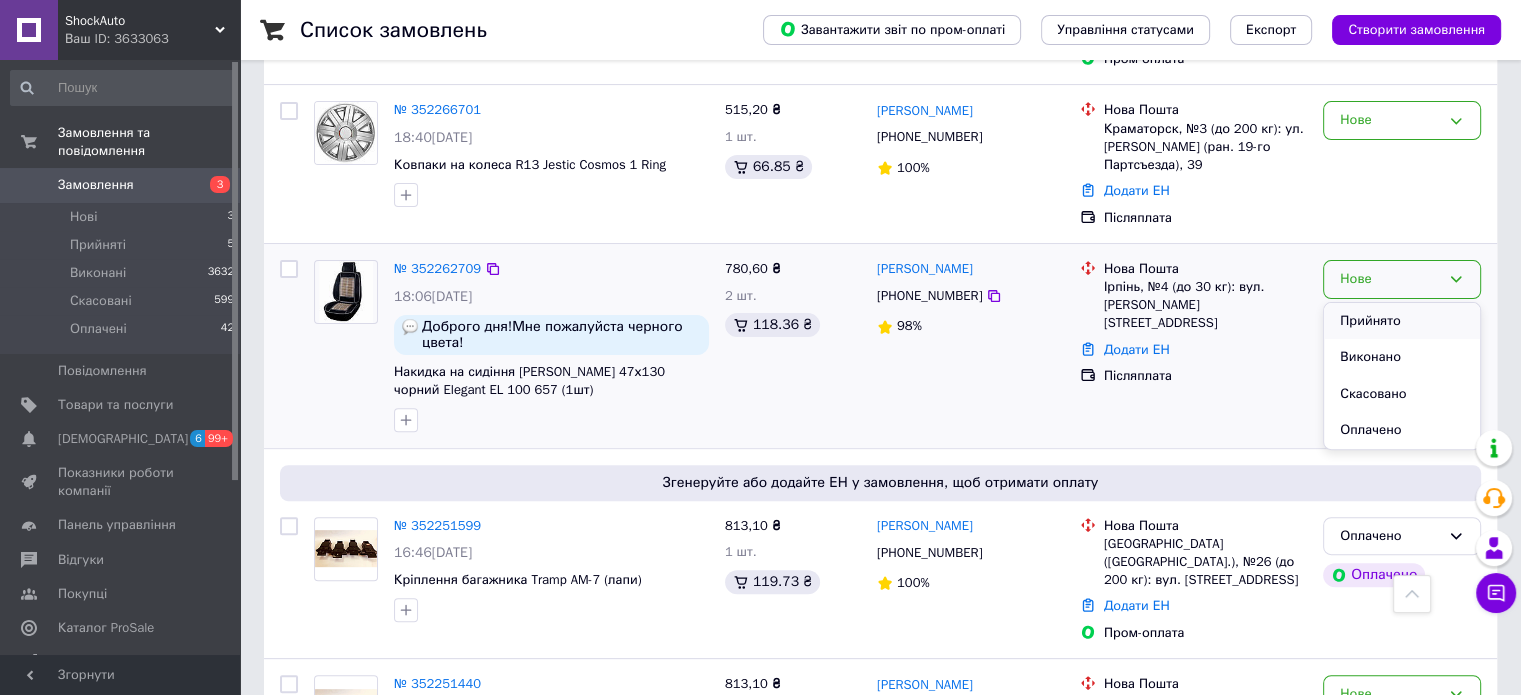 click on "Прийнято" at bounding box center [1402, 321] 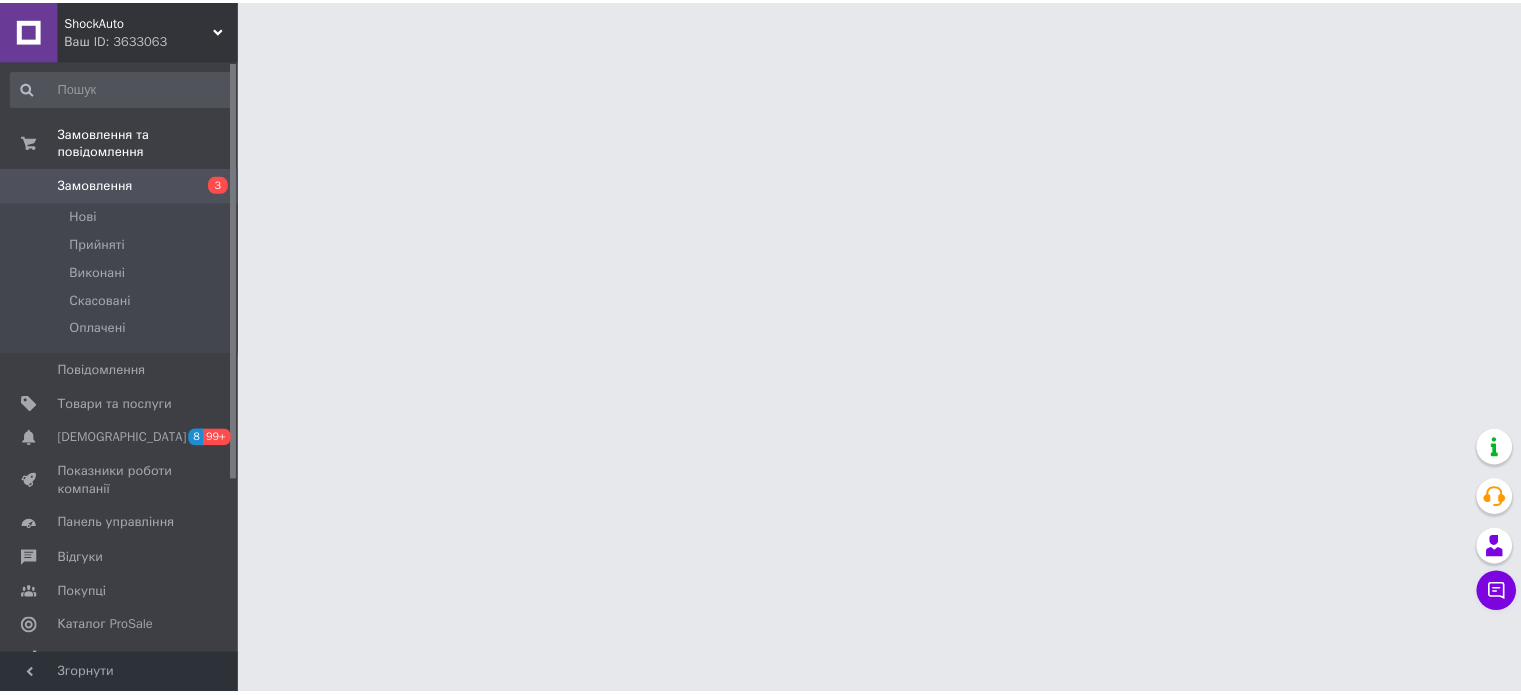 scroll, scrollTop: 0, scrollLeft: 0, axis: both 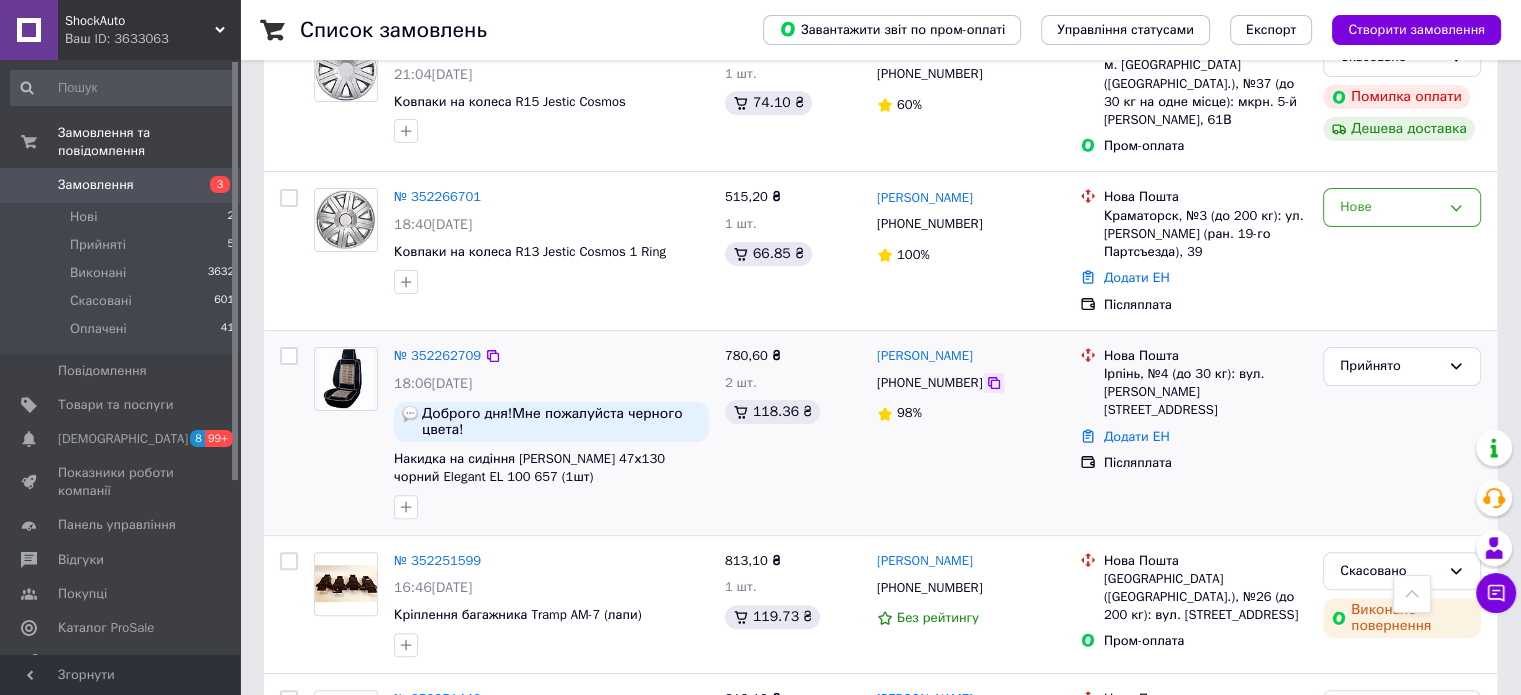 click 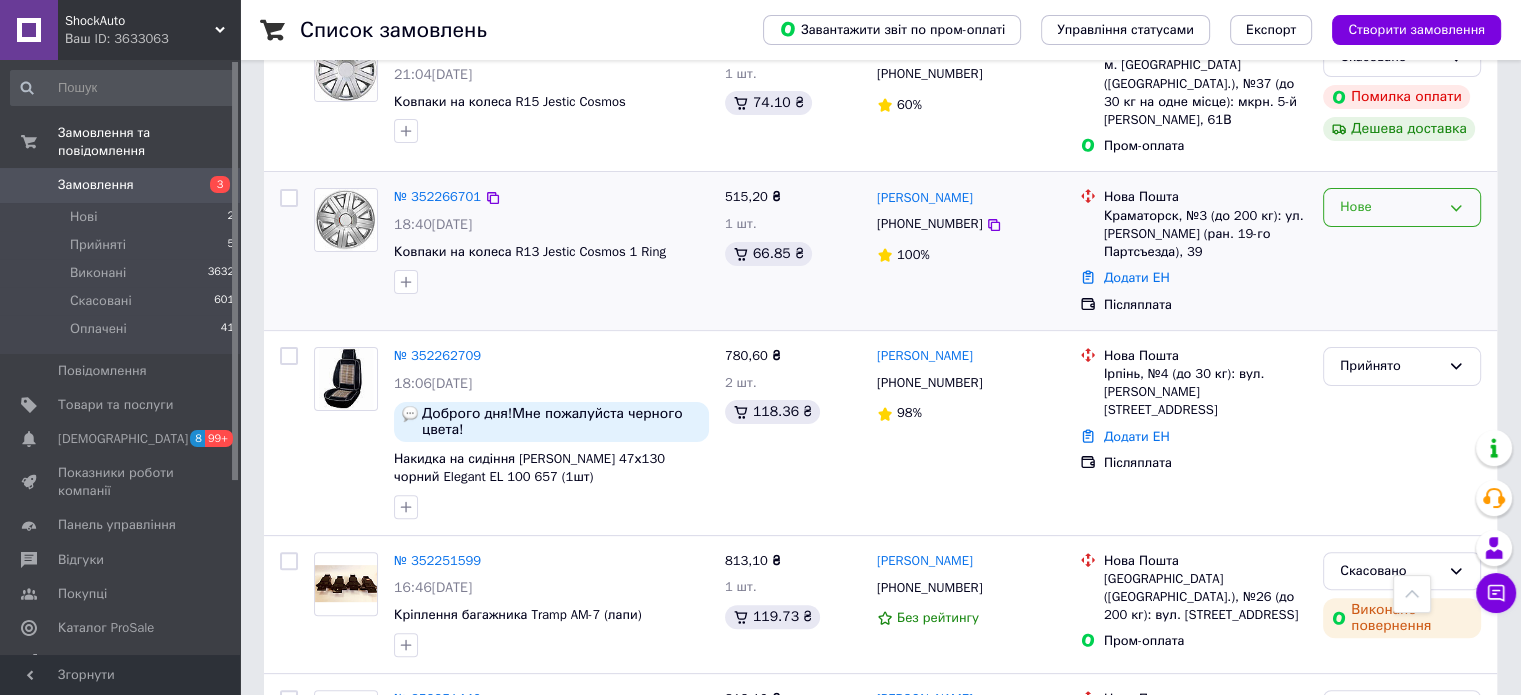 click on "Нове" at bounding box center [1390, 207] 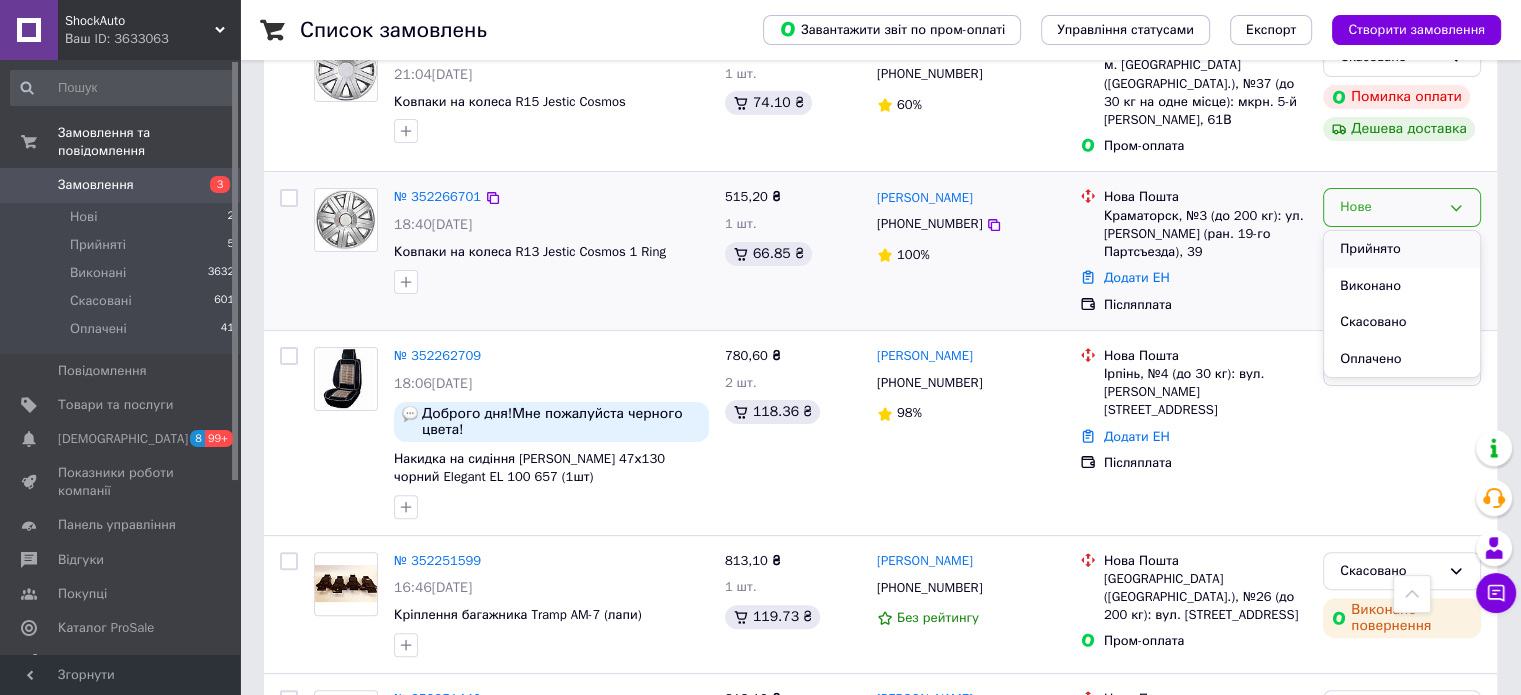 click on "Прийнято" at bounding box center [1402, 249] 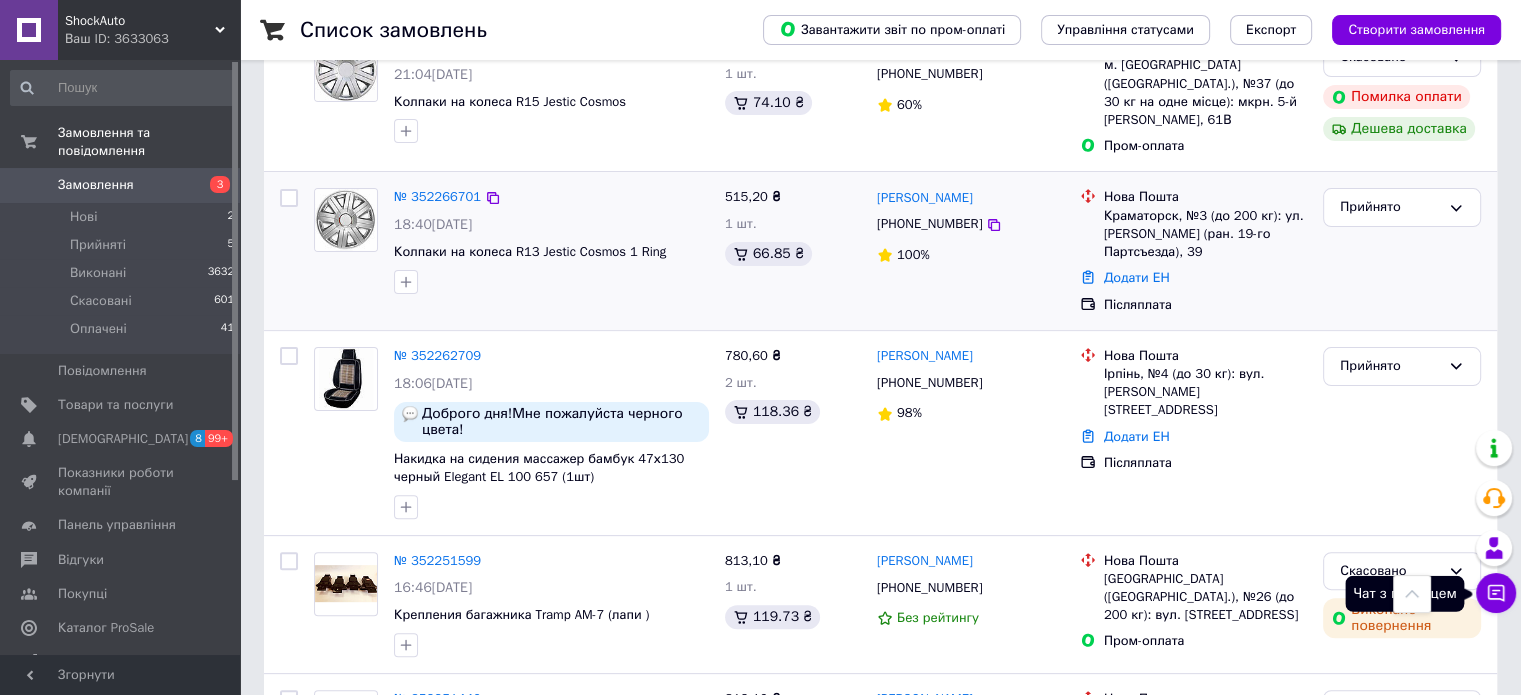 click 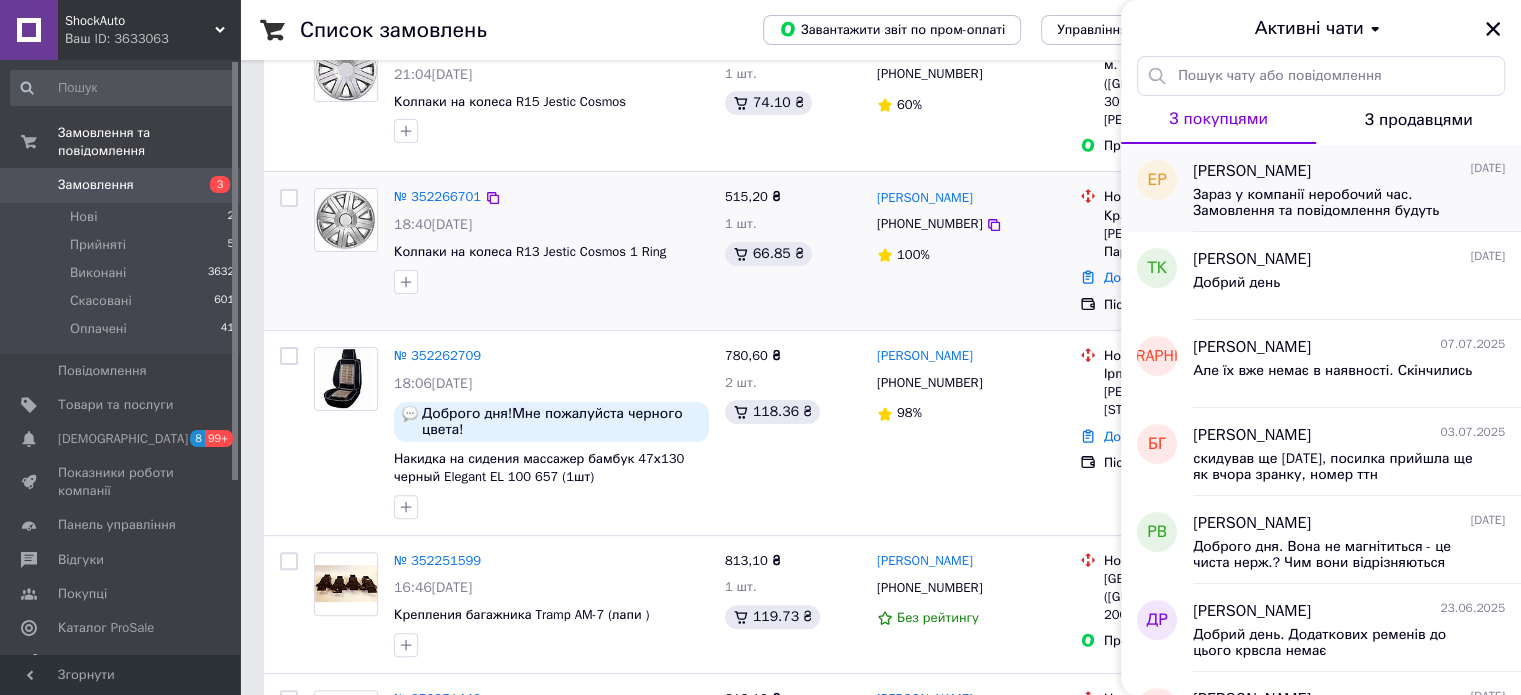 click on "Зараз у компанії неробочий час. Замовлення та повідомлення будуть оброблені з 10:00 найближчого робочого дня (14.07)" at bounding box center (1335, 203) 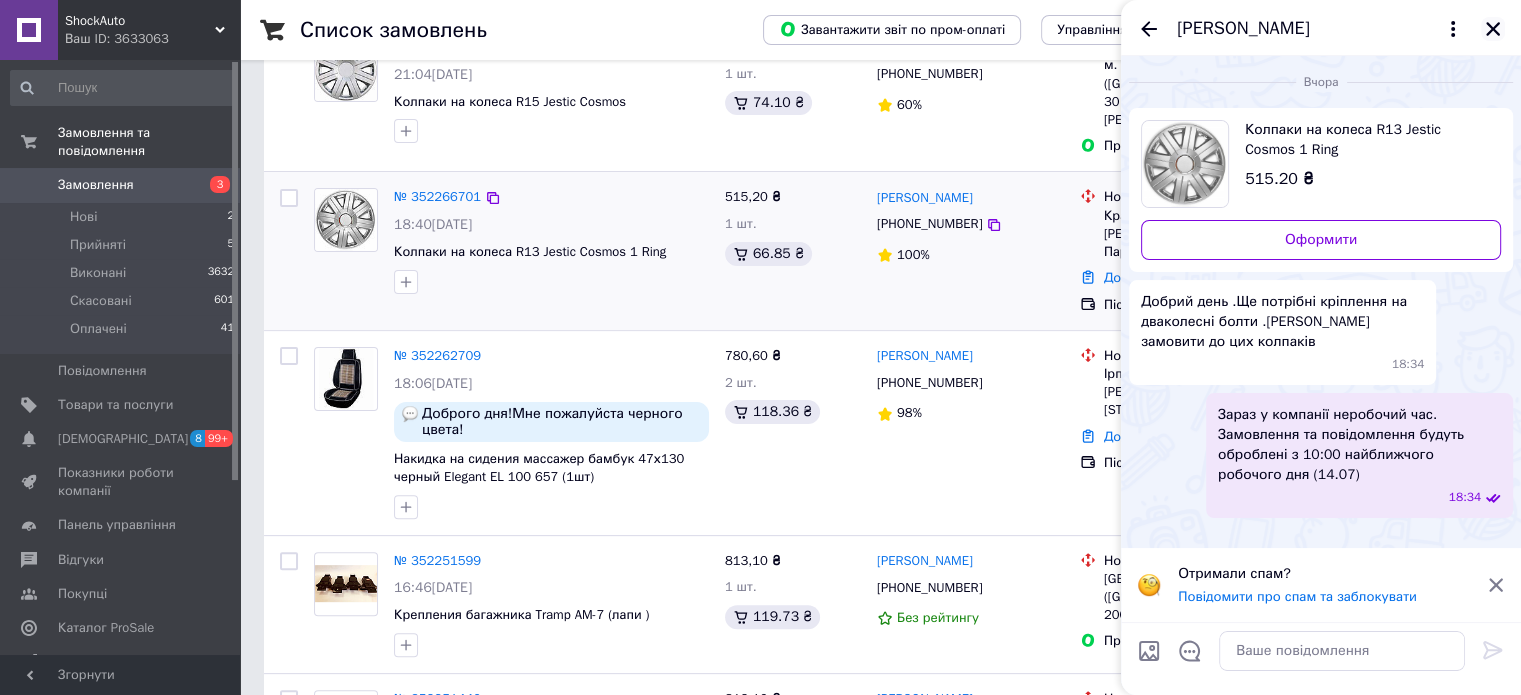 click 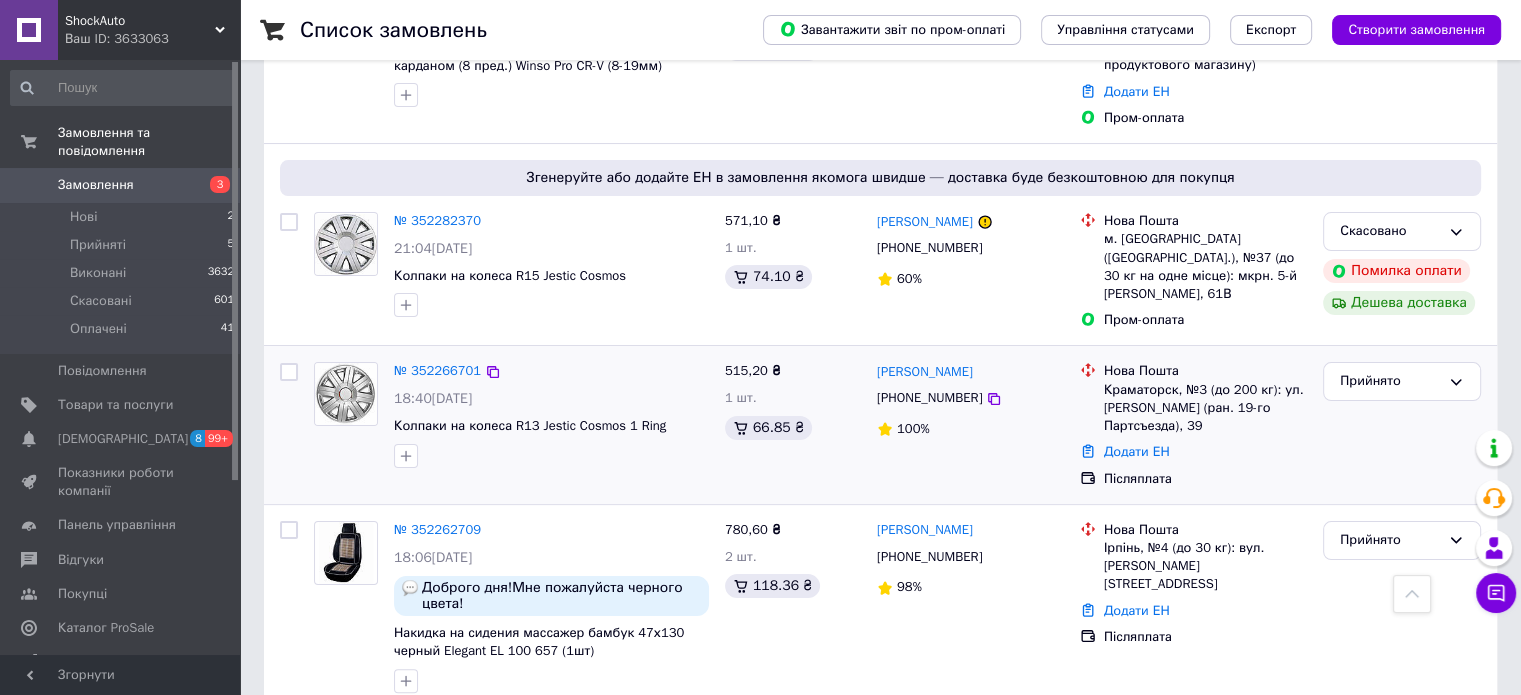 scroll, scrollTop: 236, scrollLeft: 0, axis: vertical 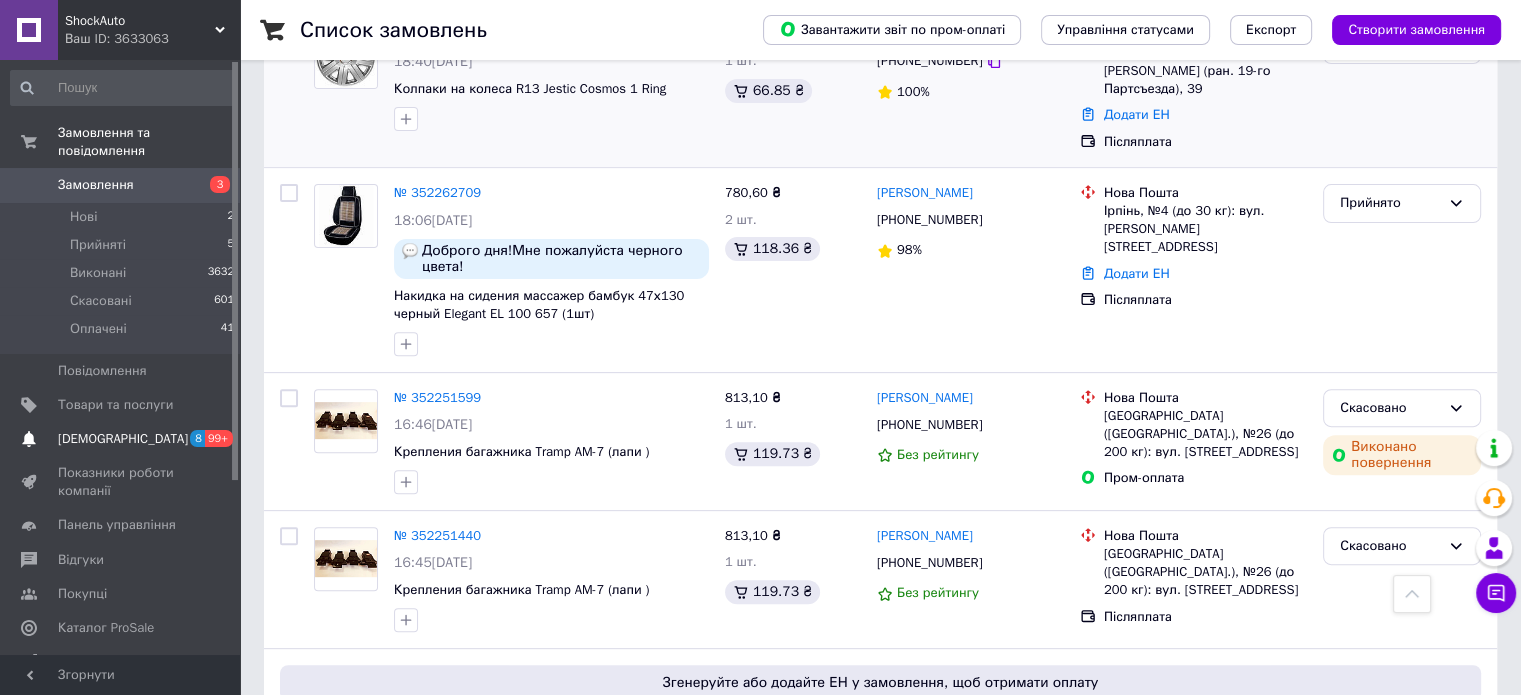click on "[DEMOGRAPHIC_DATA]" at bounding box center [123, 439] 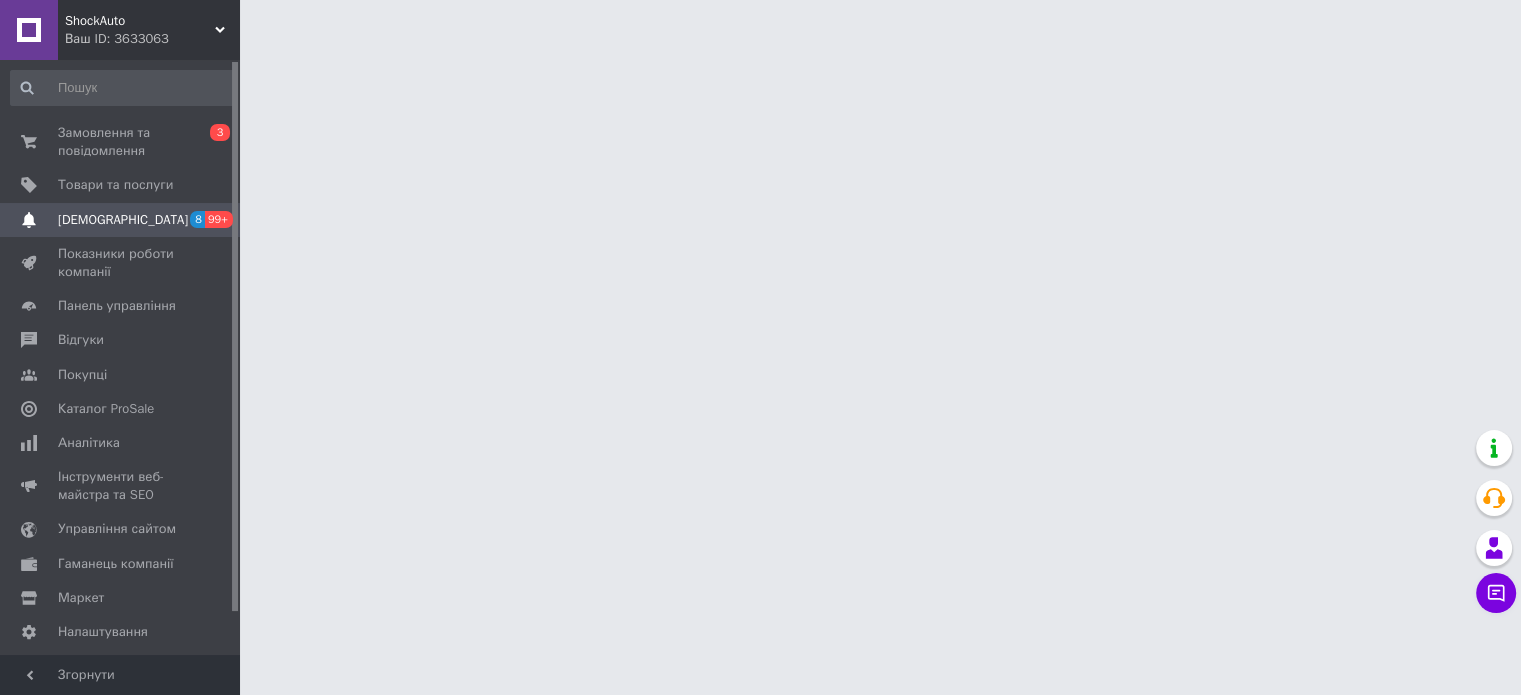 scroll, scrollTop: 0, scrollLeft: 0, axis: both 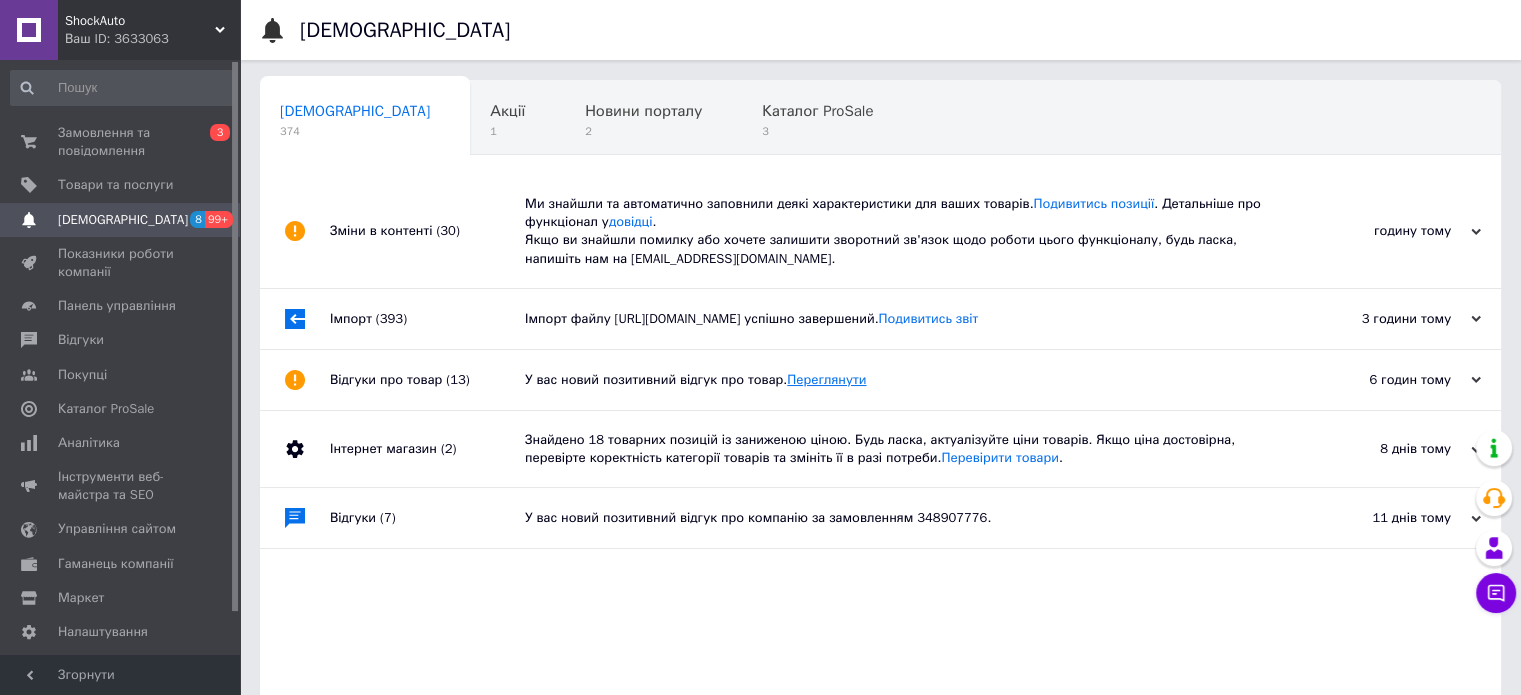 click on "Переглянути" at bounding box center (826, 379) 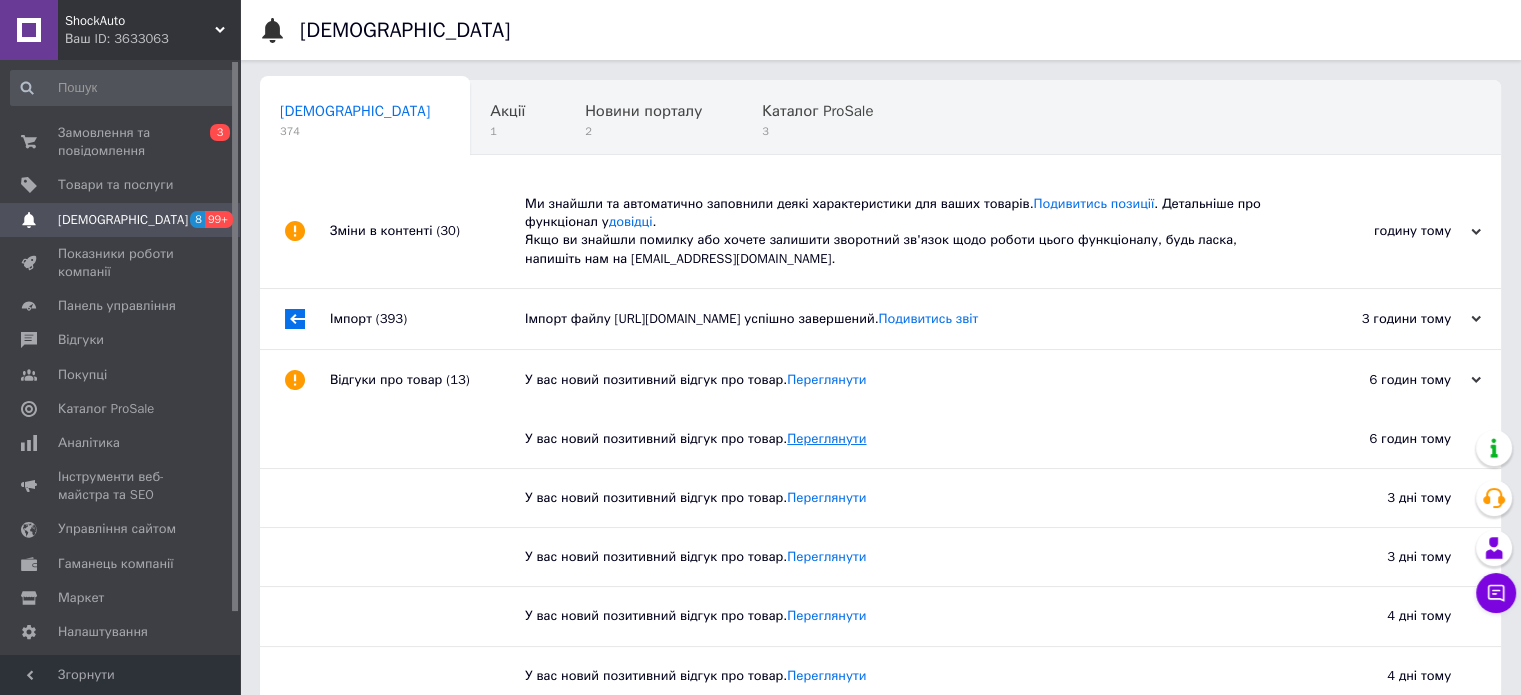 click on "Переглянути" at bounding box center (826, 438) 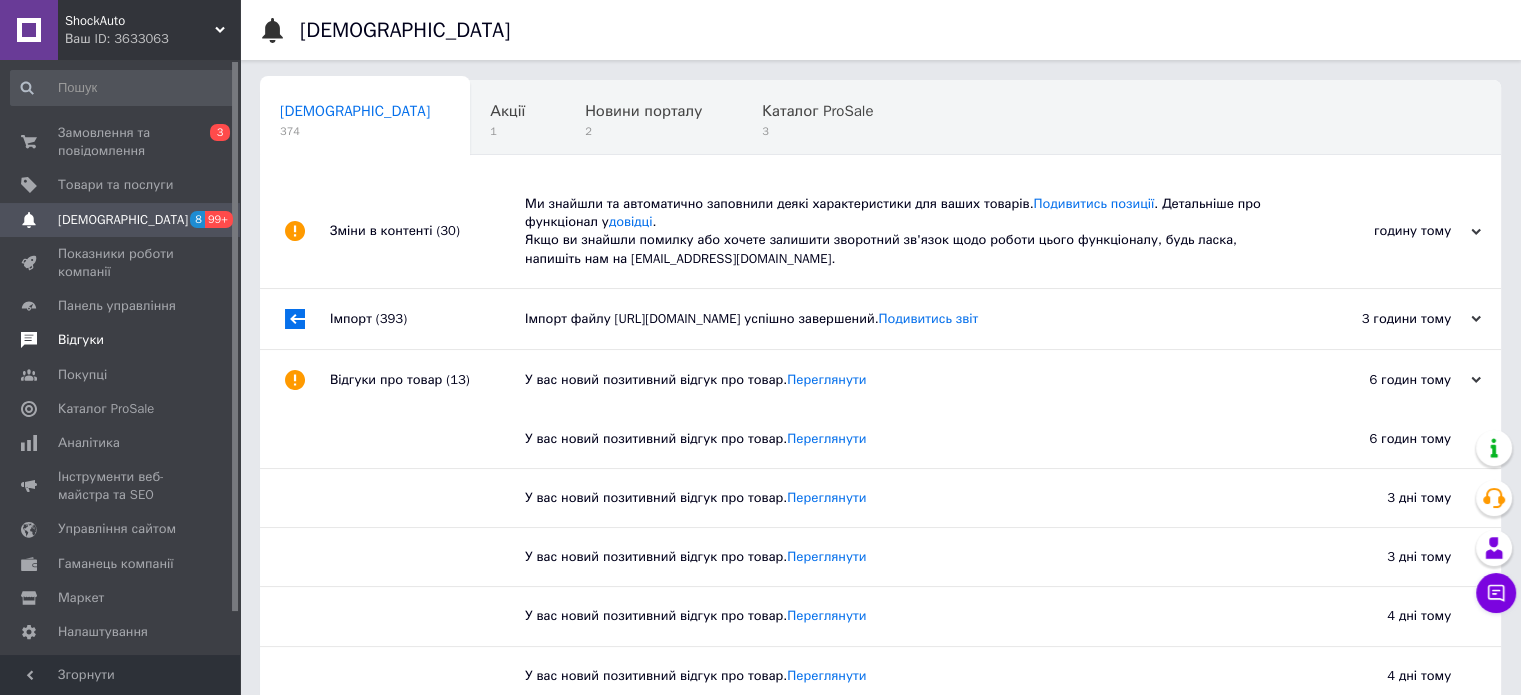 click on "Відгуки" at bounding box center (81, 340) 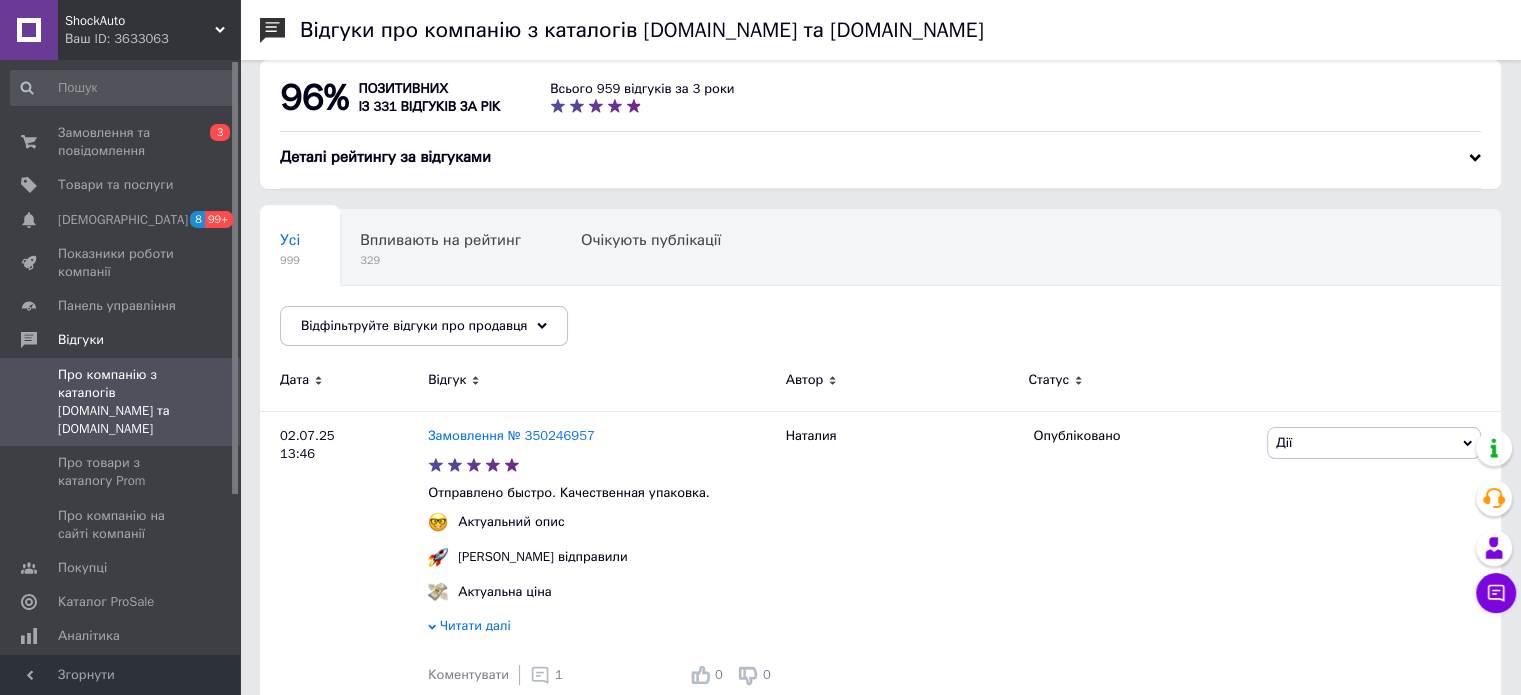 scroll, scrollTop: 0, scrollLeft: 0, axis: both 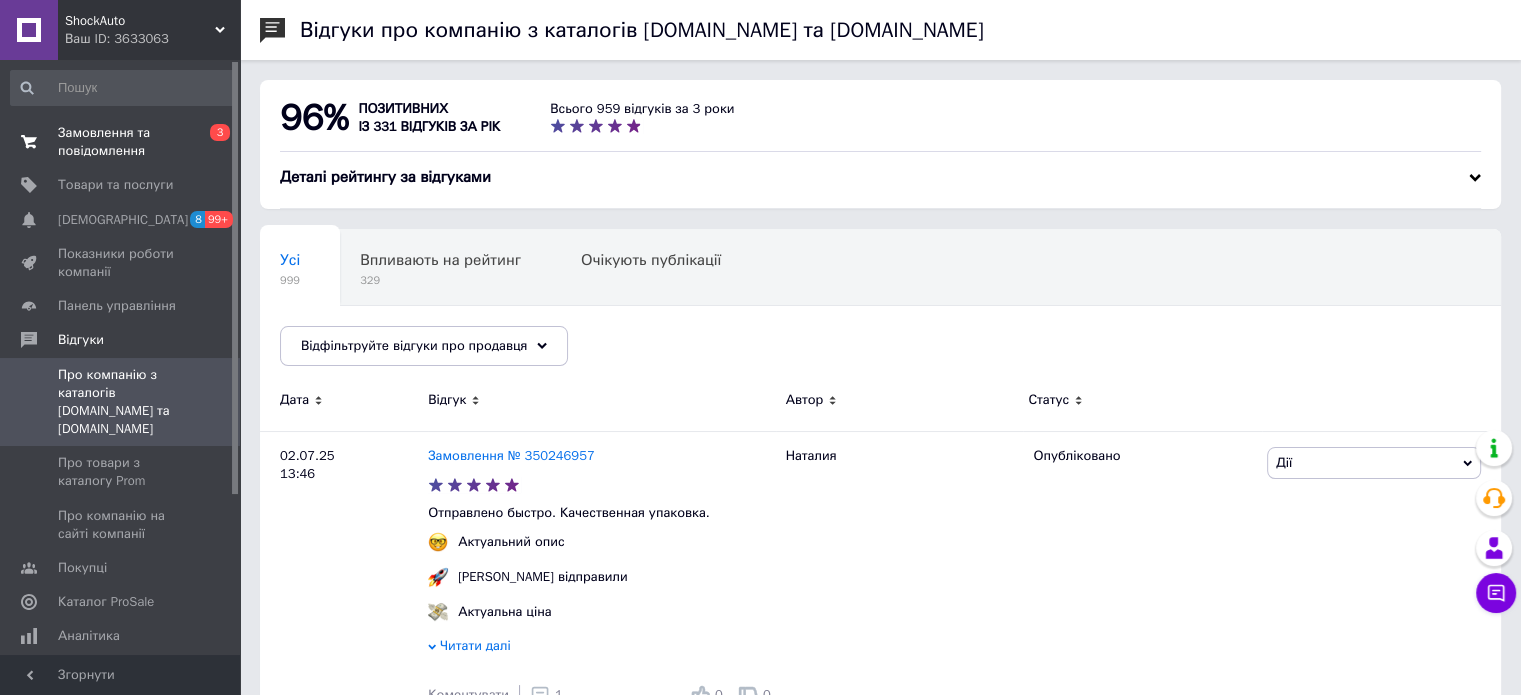 click on "Замовлення та повідомлення" at bounding box center [121, 142] 